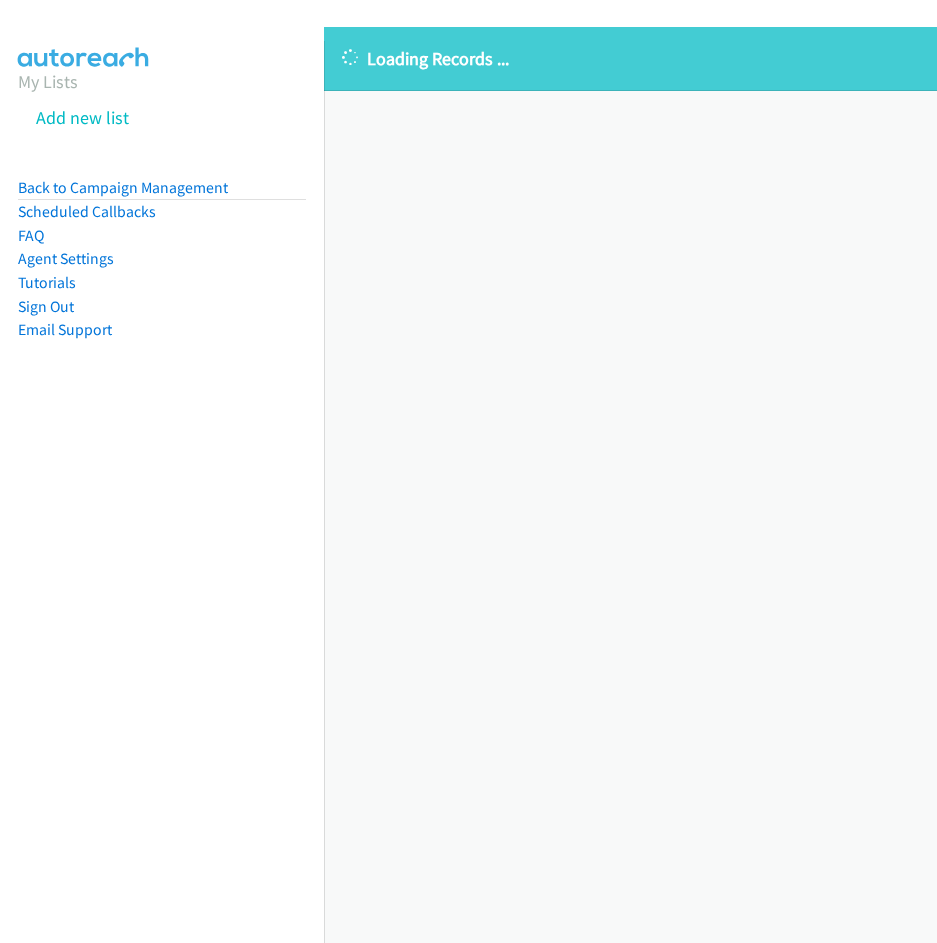 scroll, scrollTop: 0, scrollLeft: 0, axis: both 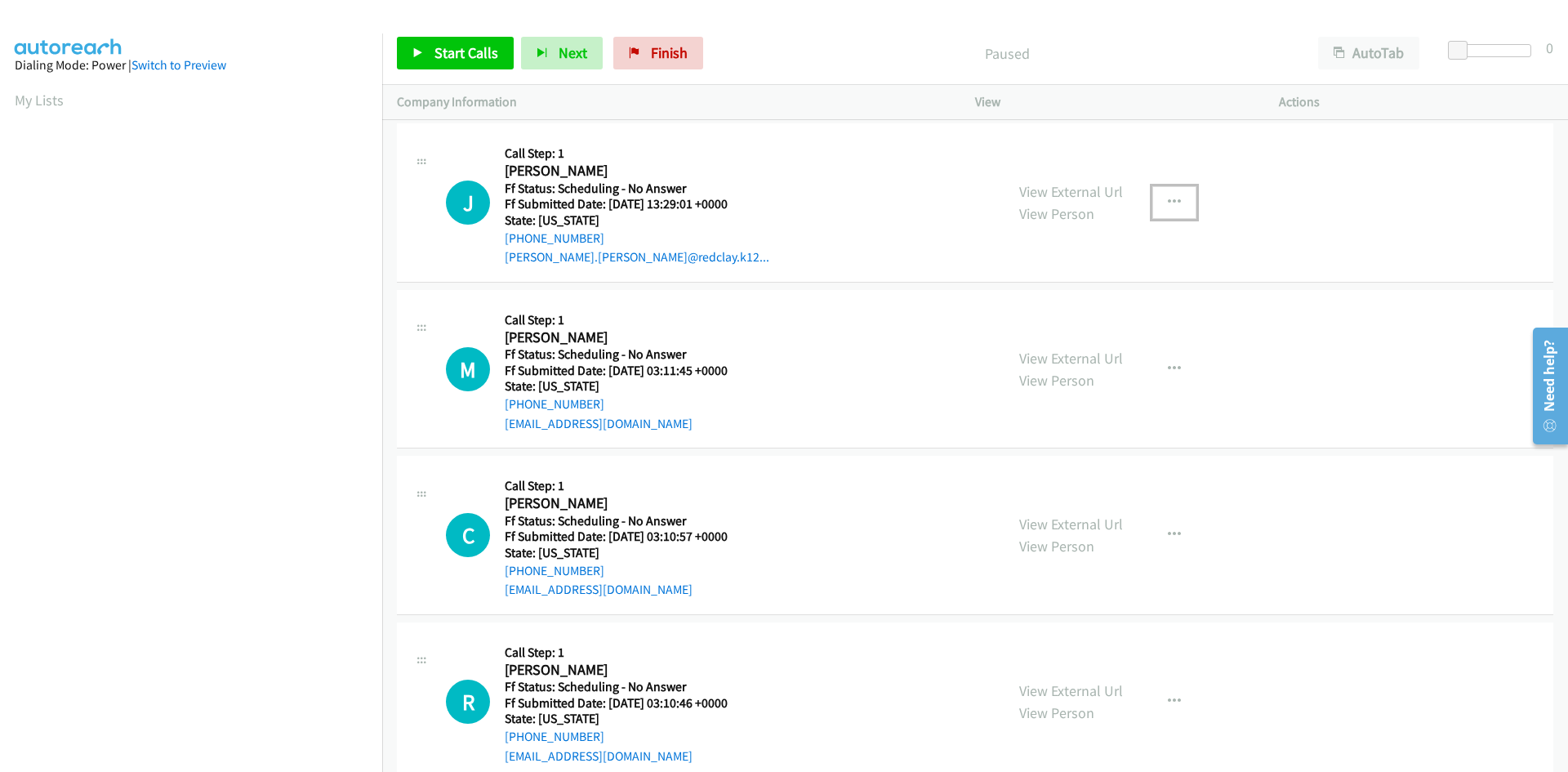 click at bounding box center (1174, 203) 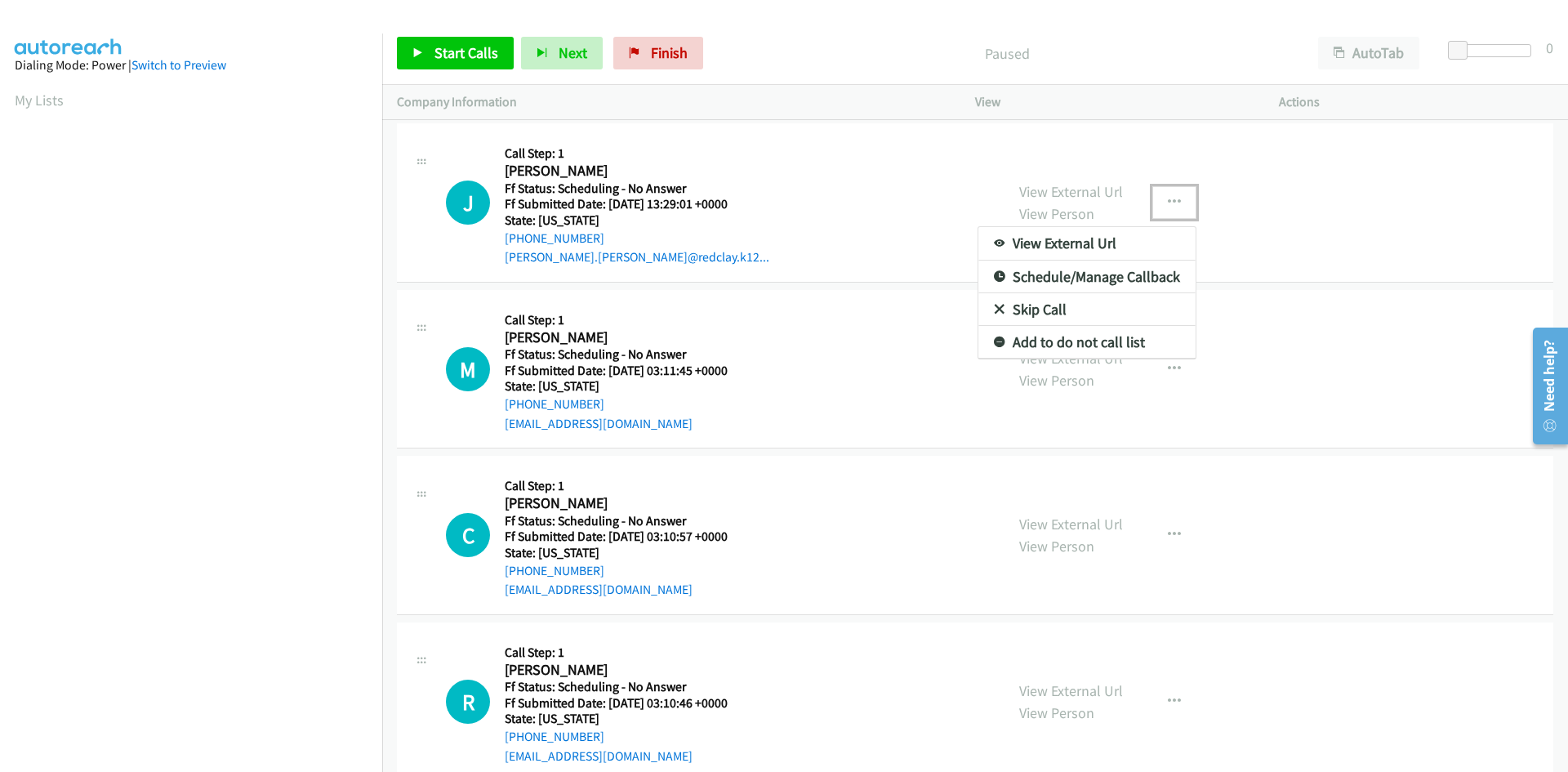 click on "View External Url" at bounding box center [1087, 243] 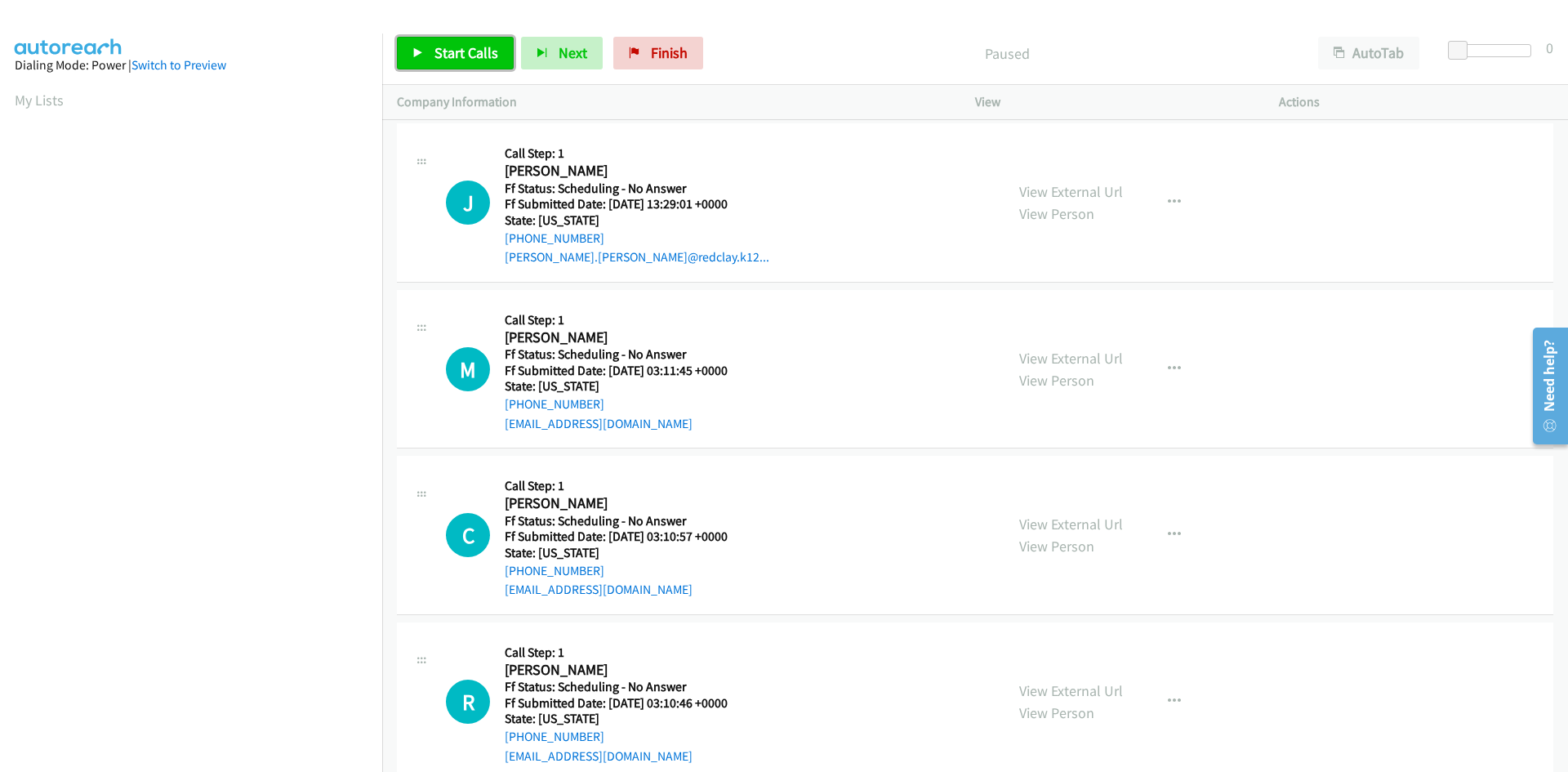 click on "Start Calls" at bounding box center [466, 52] 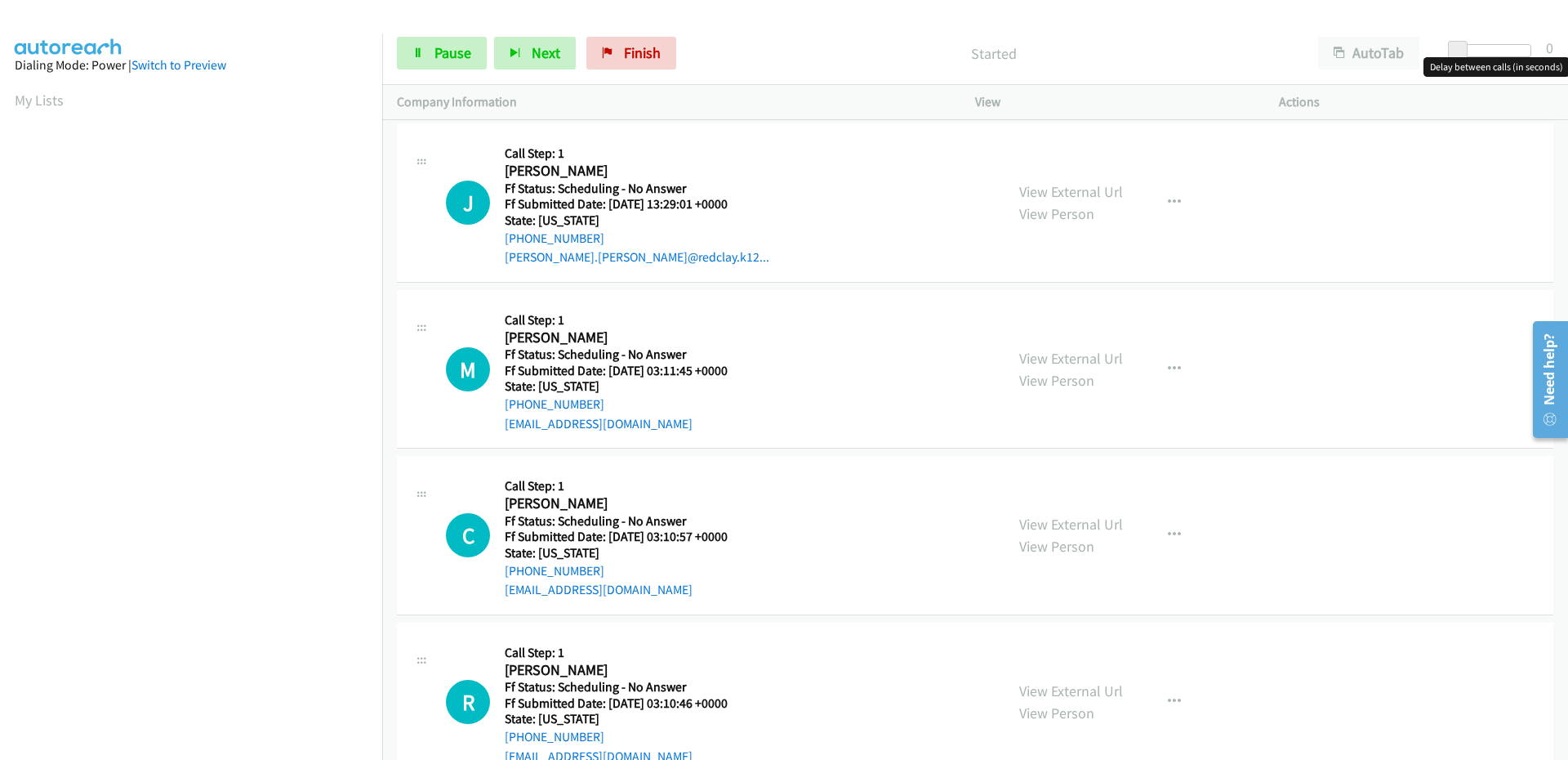 click at bounding box center [1458, 51] 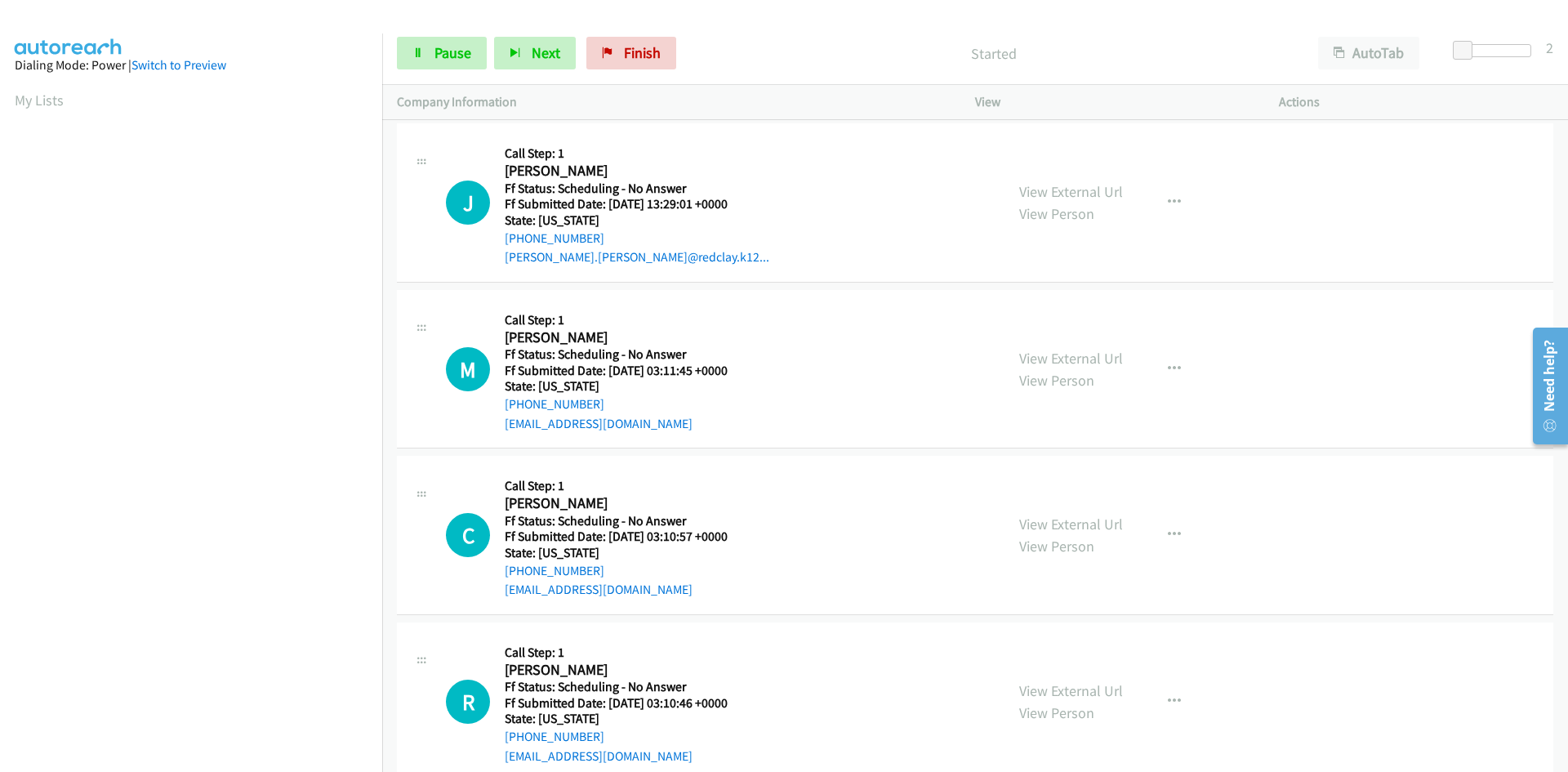 click at bounding box center (1494, 56) 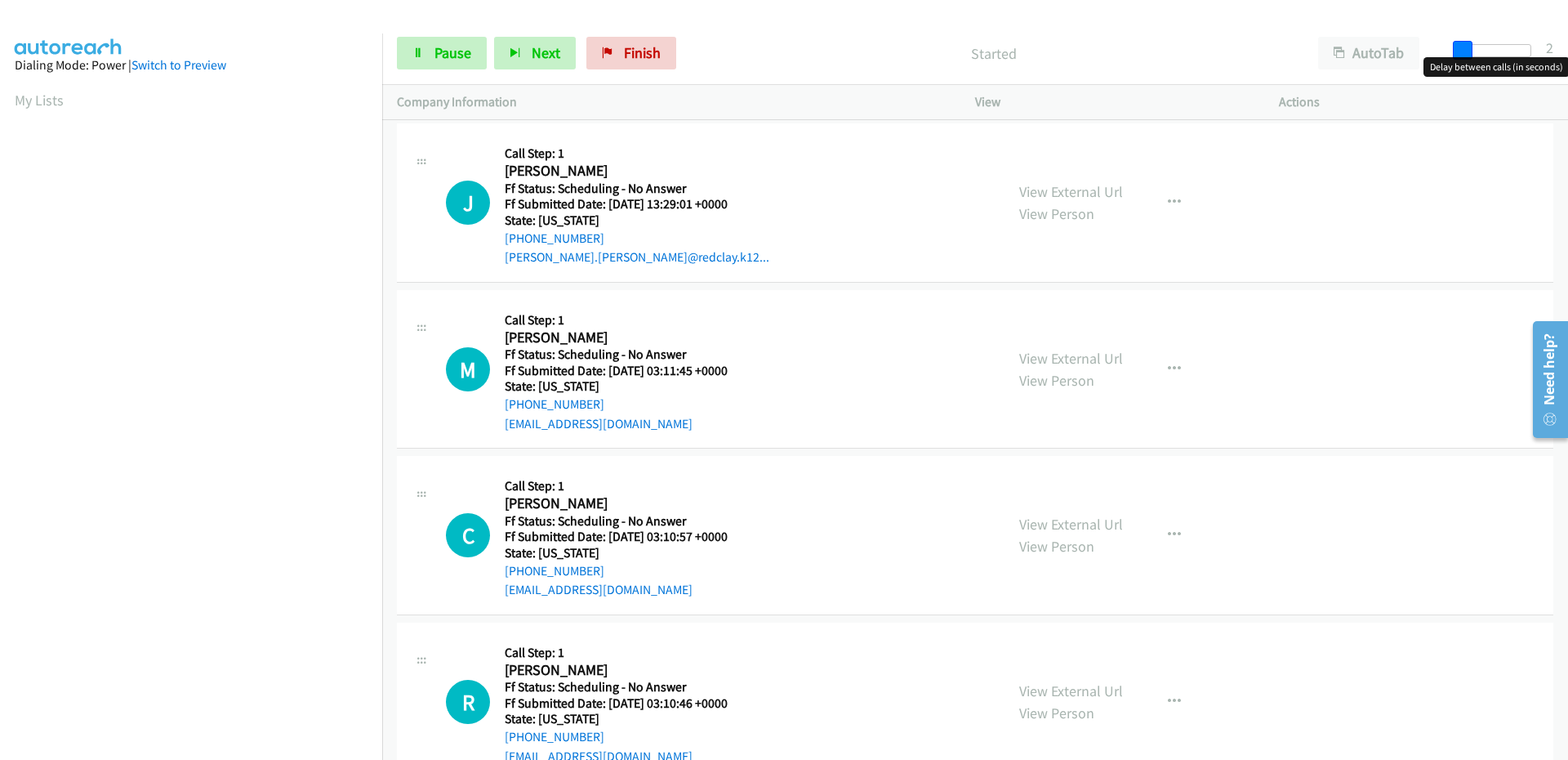 click at bounding box center [1463, 51] 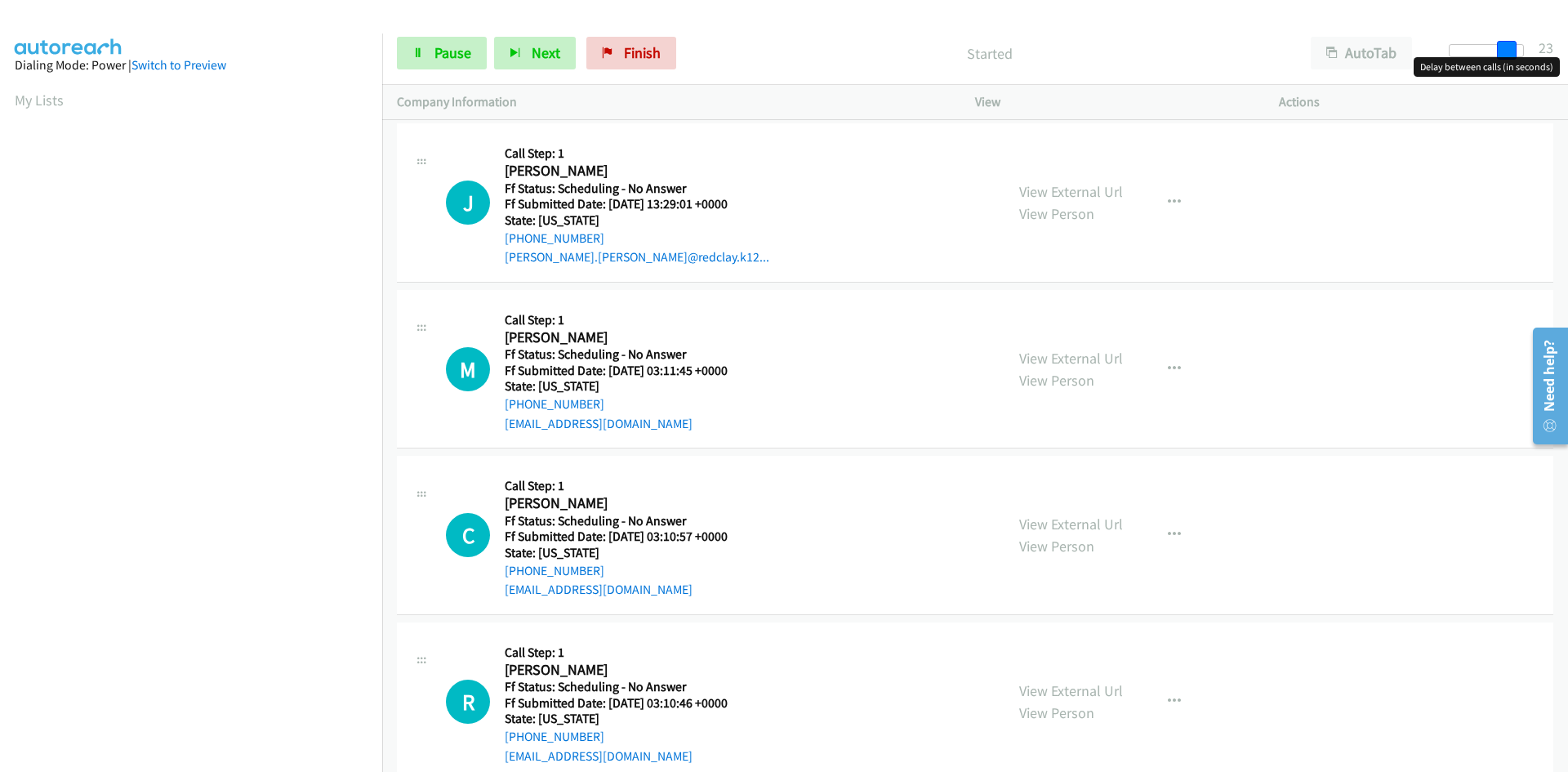 click at bounding box center [1486, 51] 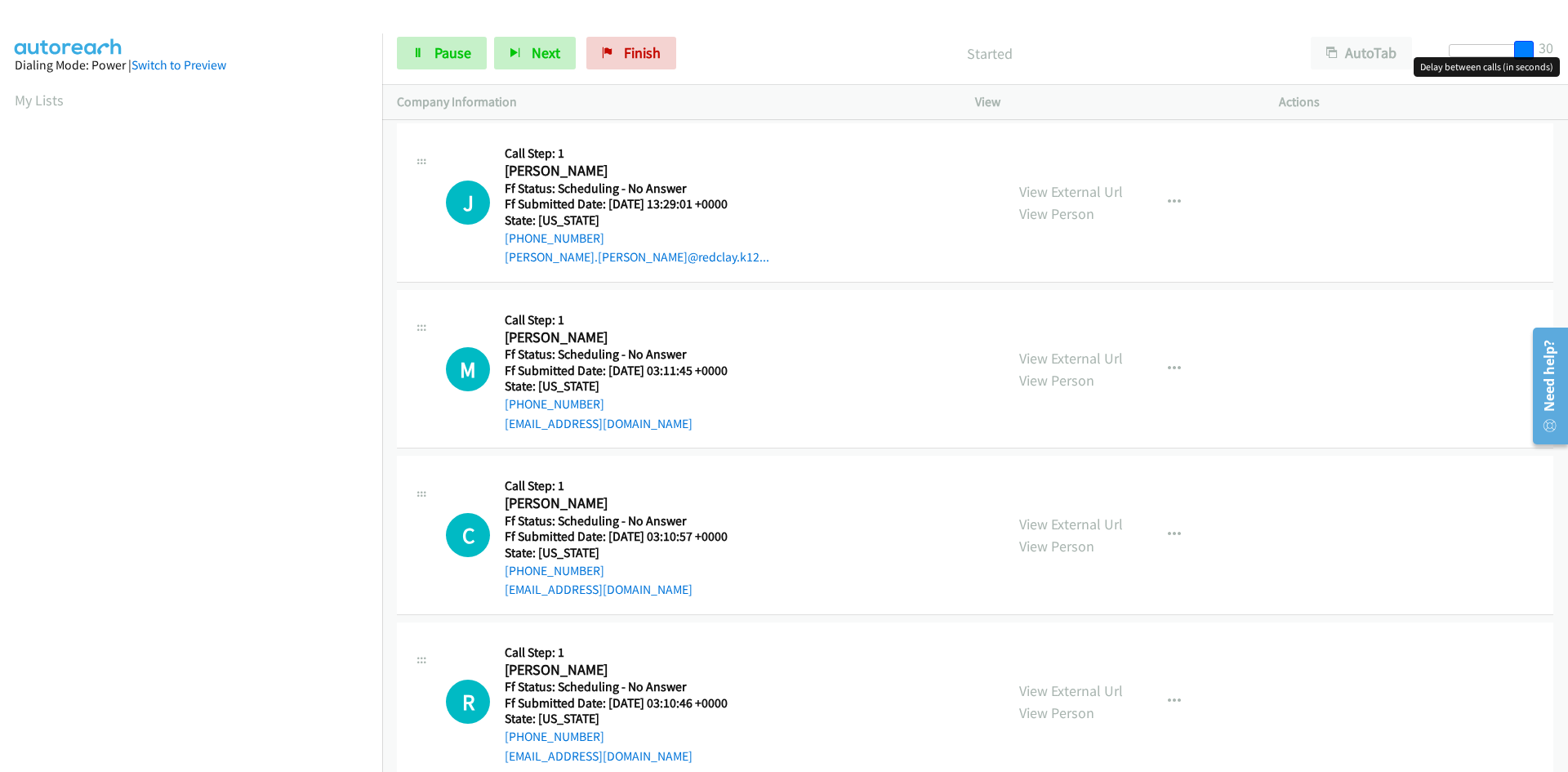 drag, startPoint x: 1526, startPoint y: 52, endPoint x: 1542, endPoint y: 51, distance: 16.03122 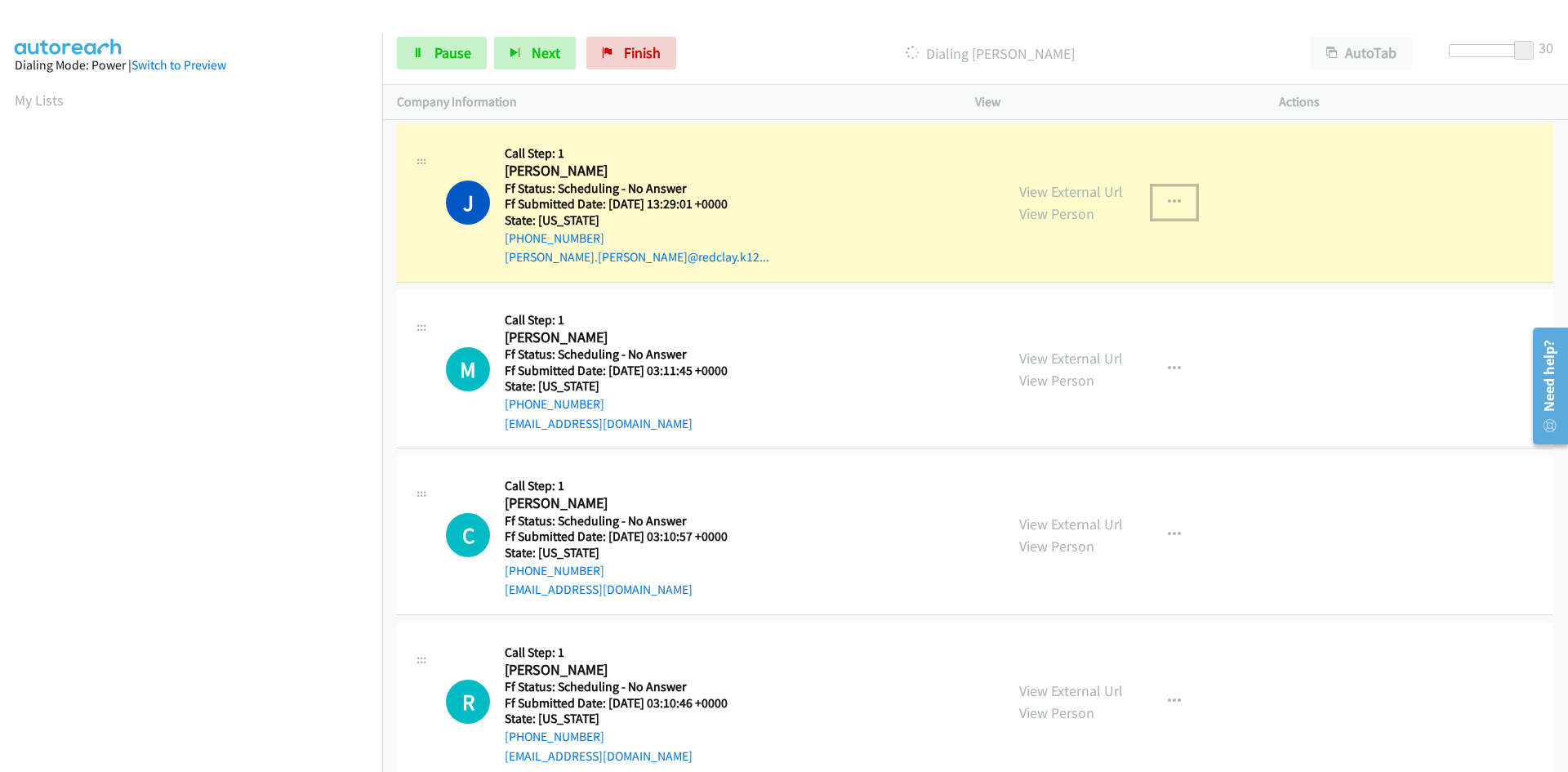 click at bounding box center [1174, 203] 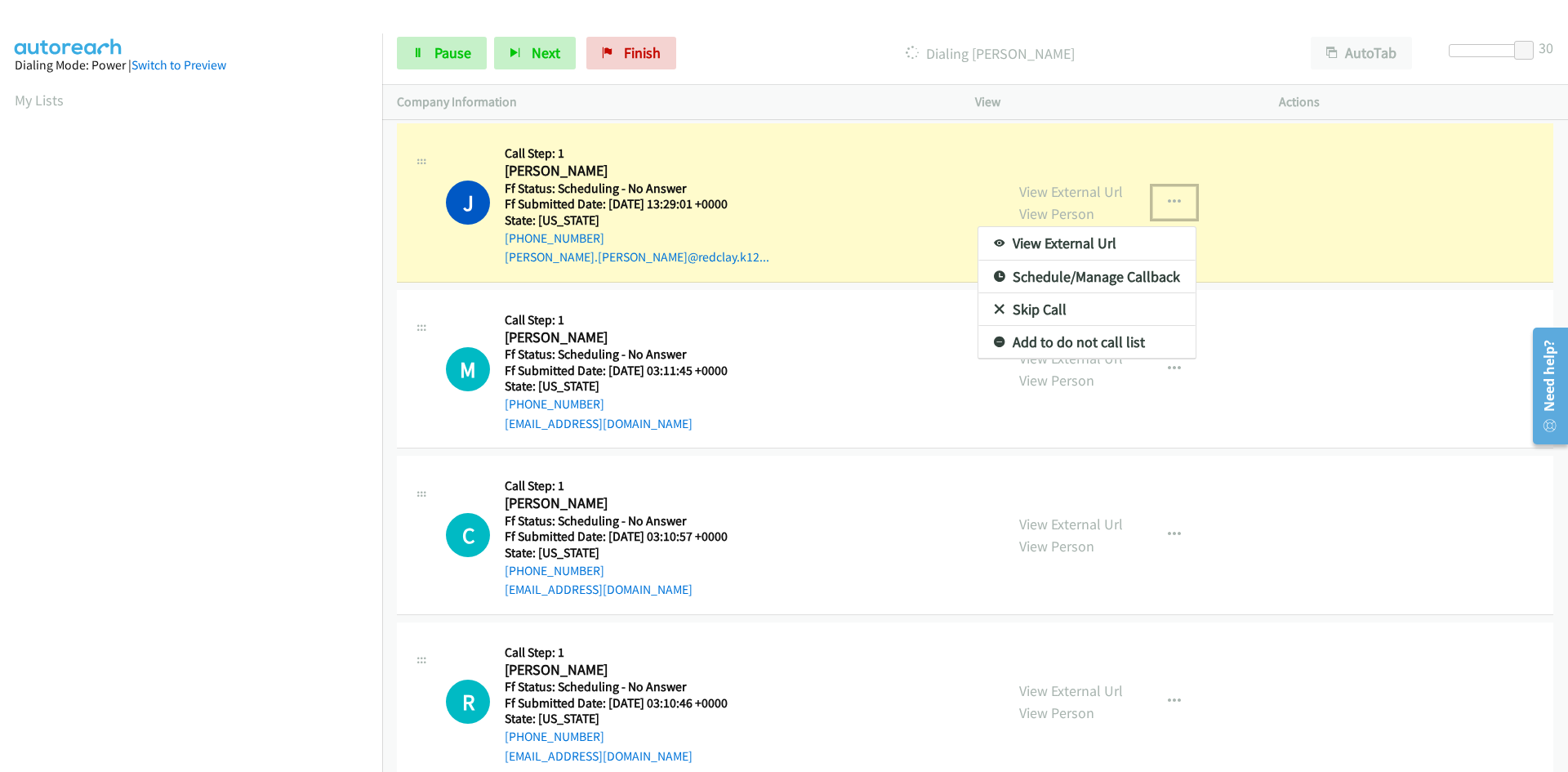 click on "View External Url" at bounding box center (1087, 243) 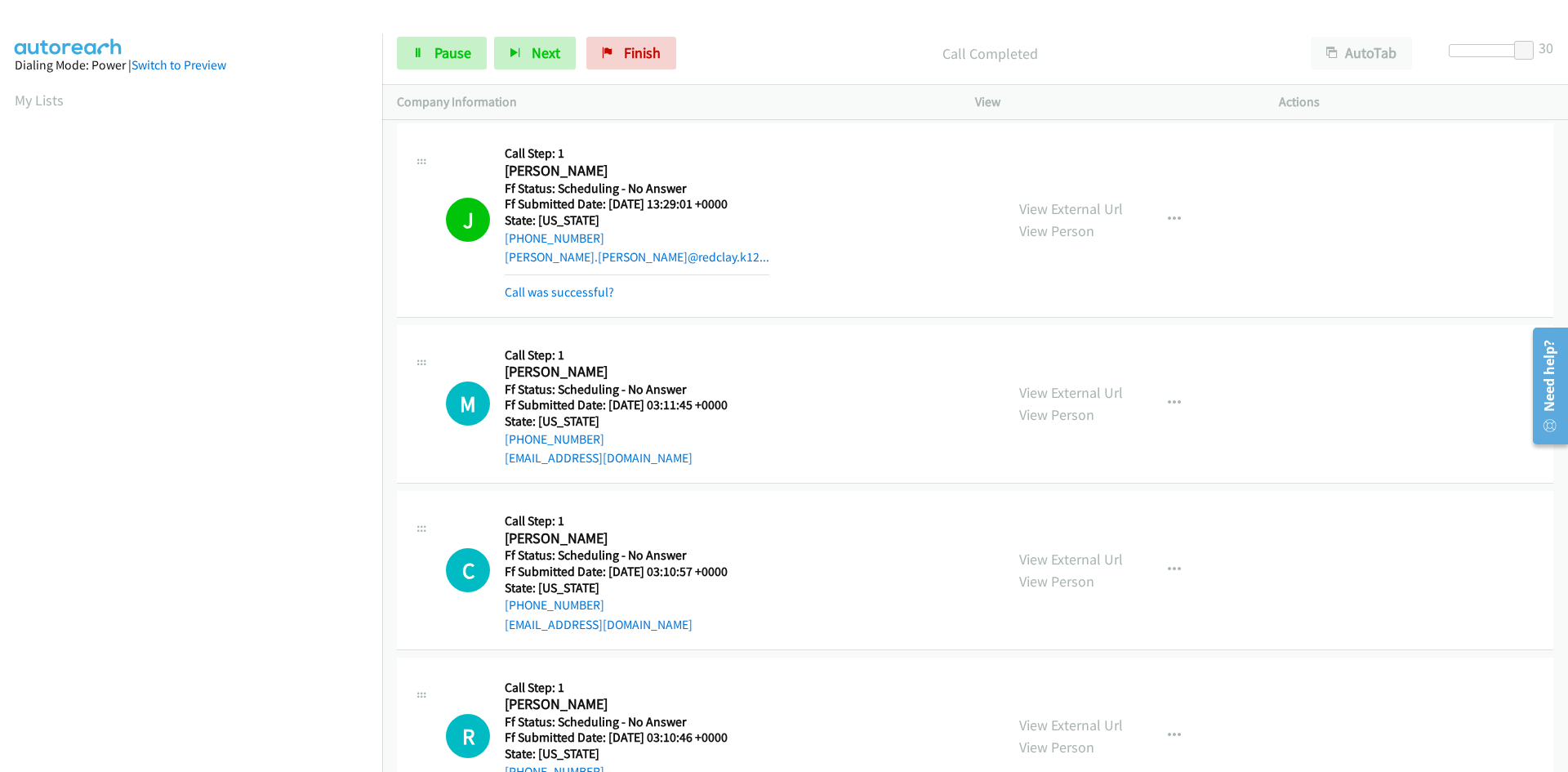 scroll, scrollTop: 145, scrollLeft: 0, axis: vertical 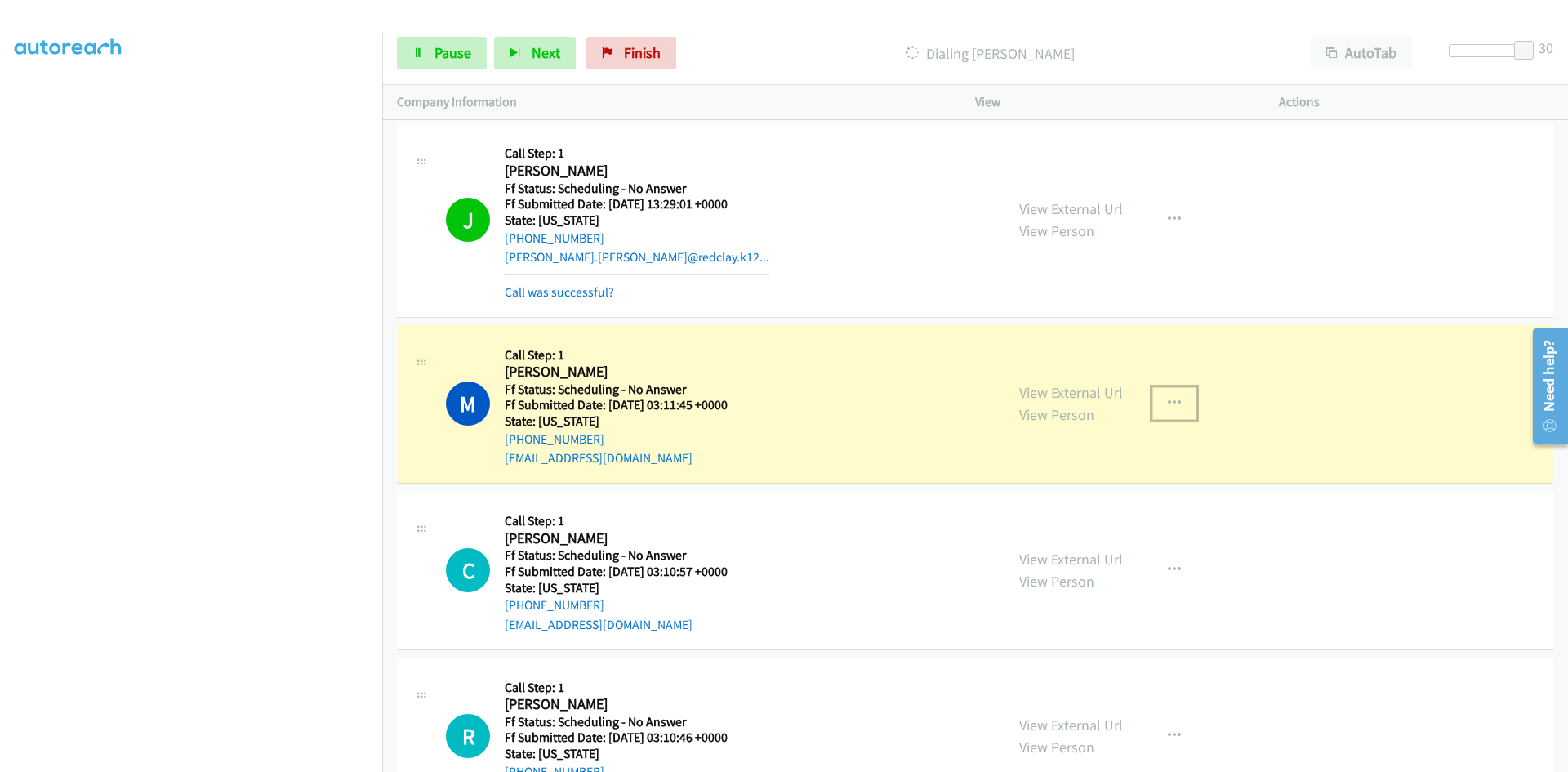 click at bounding box center (1174, 404) 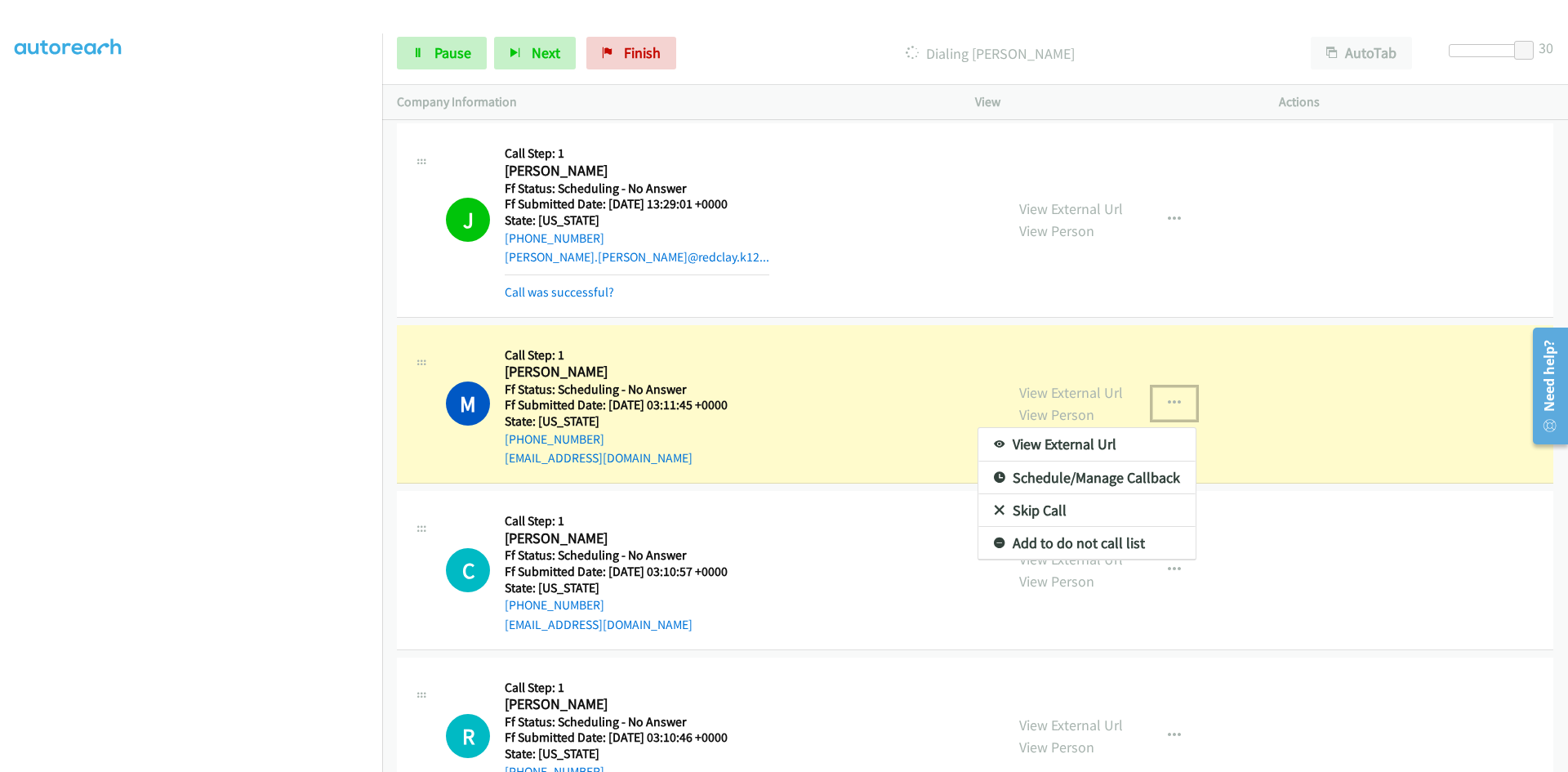 click on "View External Url" at bounding box center (1087, 444) 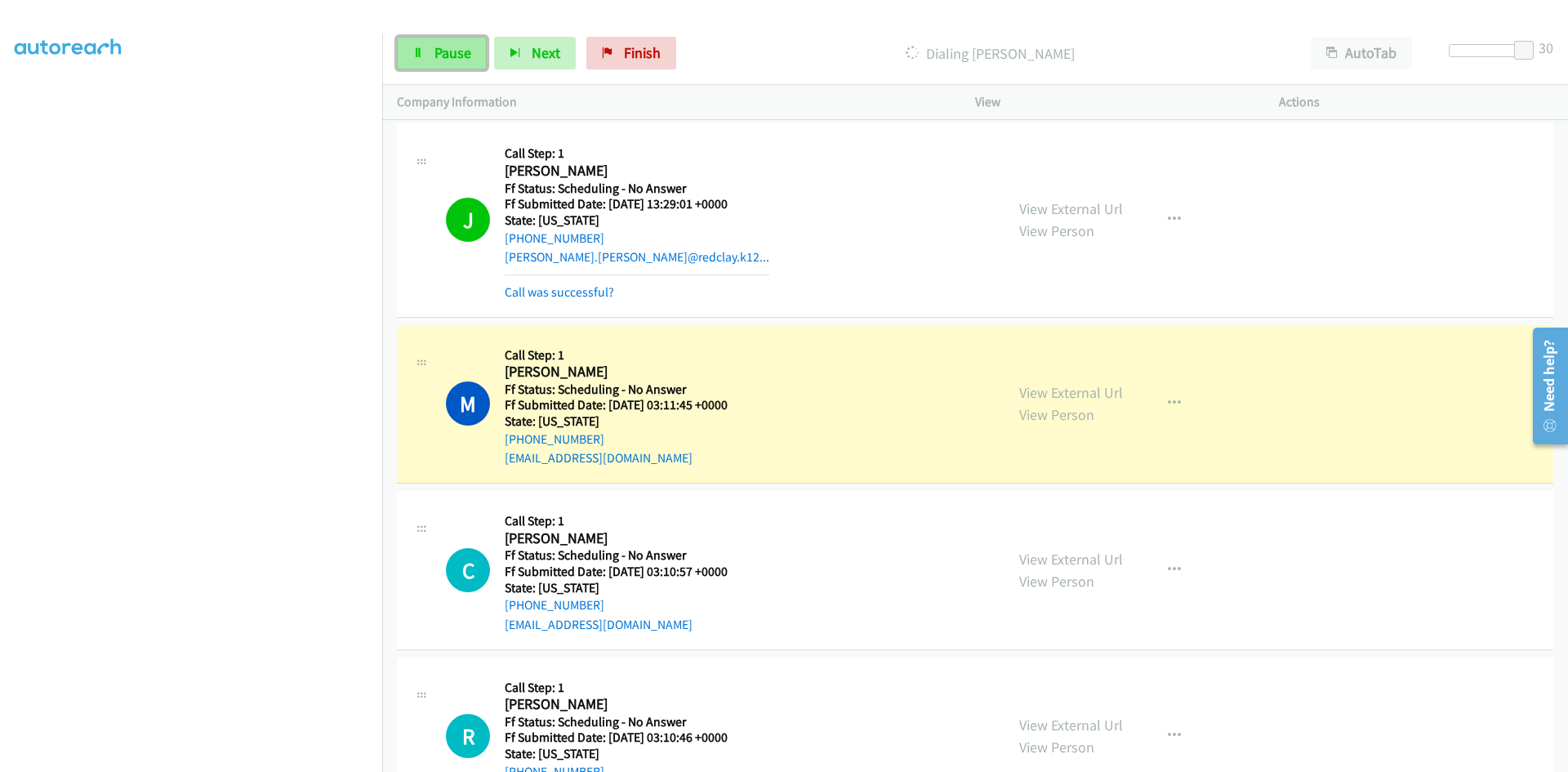 click on "Pause" at bounding box center (452, 52) 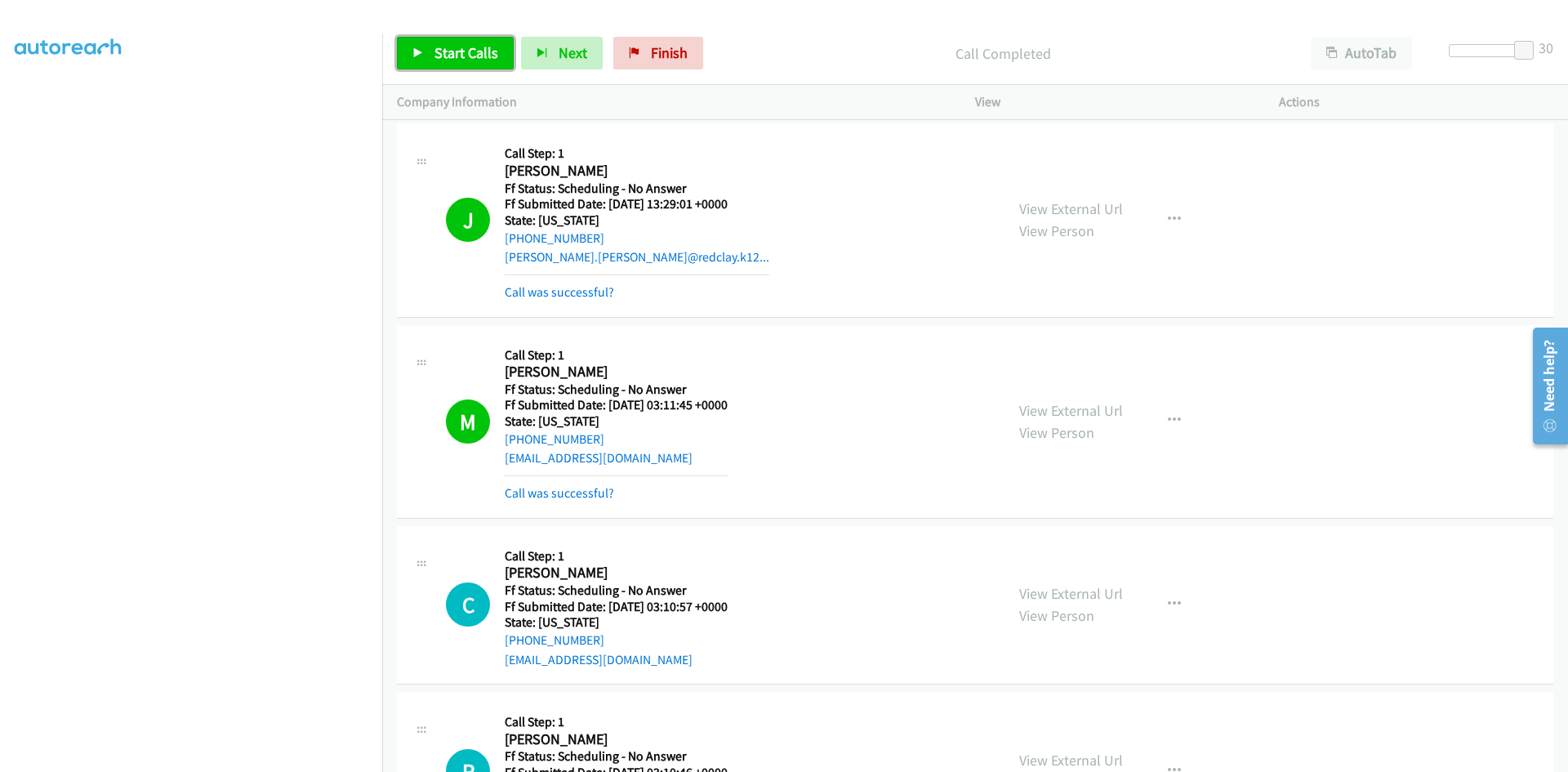click on "Start Calls" at bounding box center (466, 52) 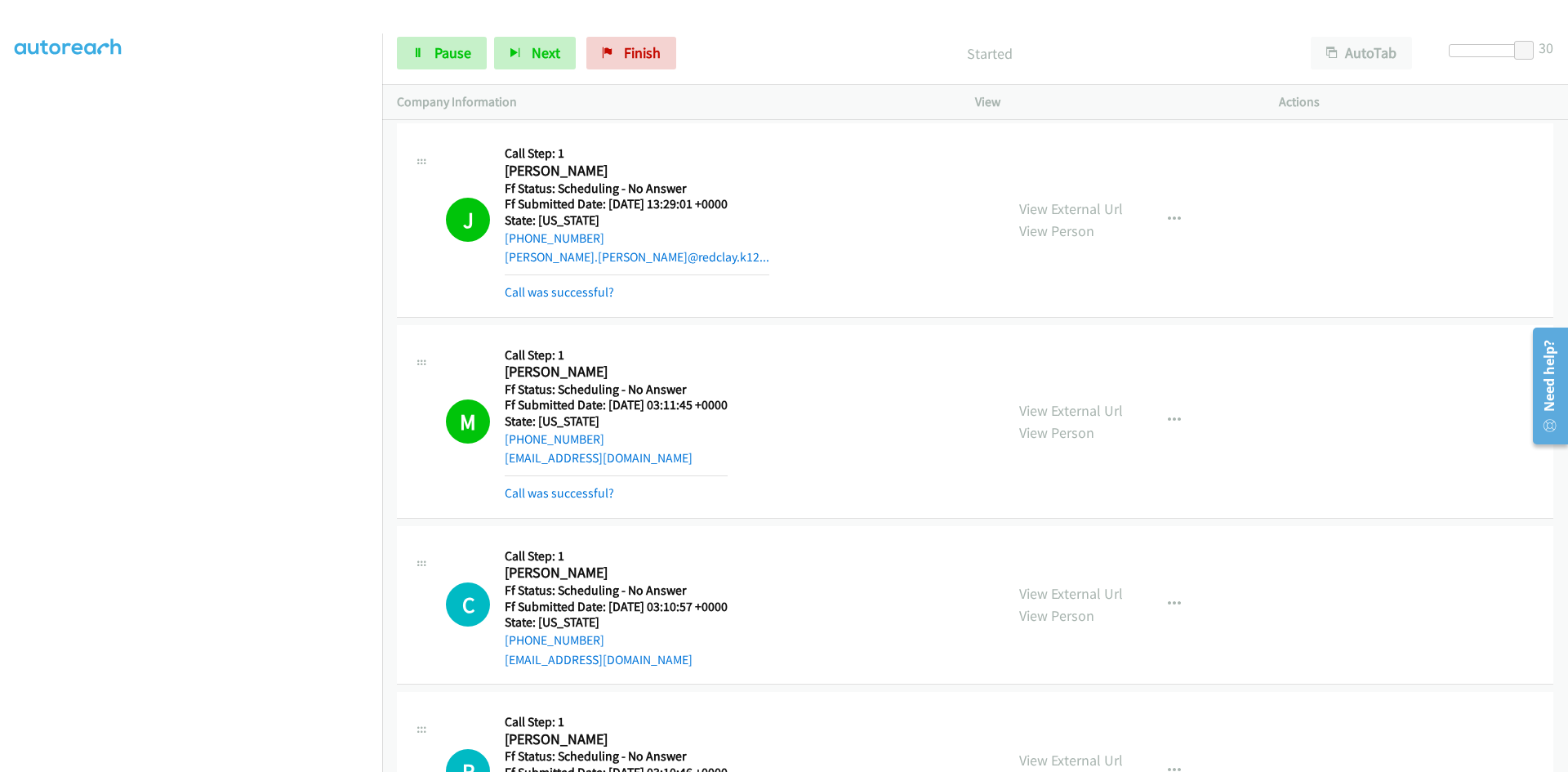 click at bounding box center (1524, 51) 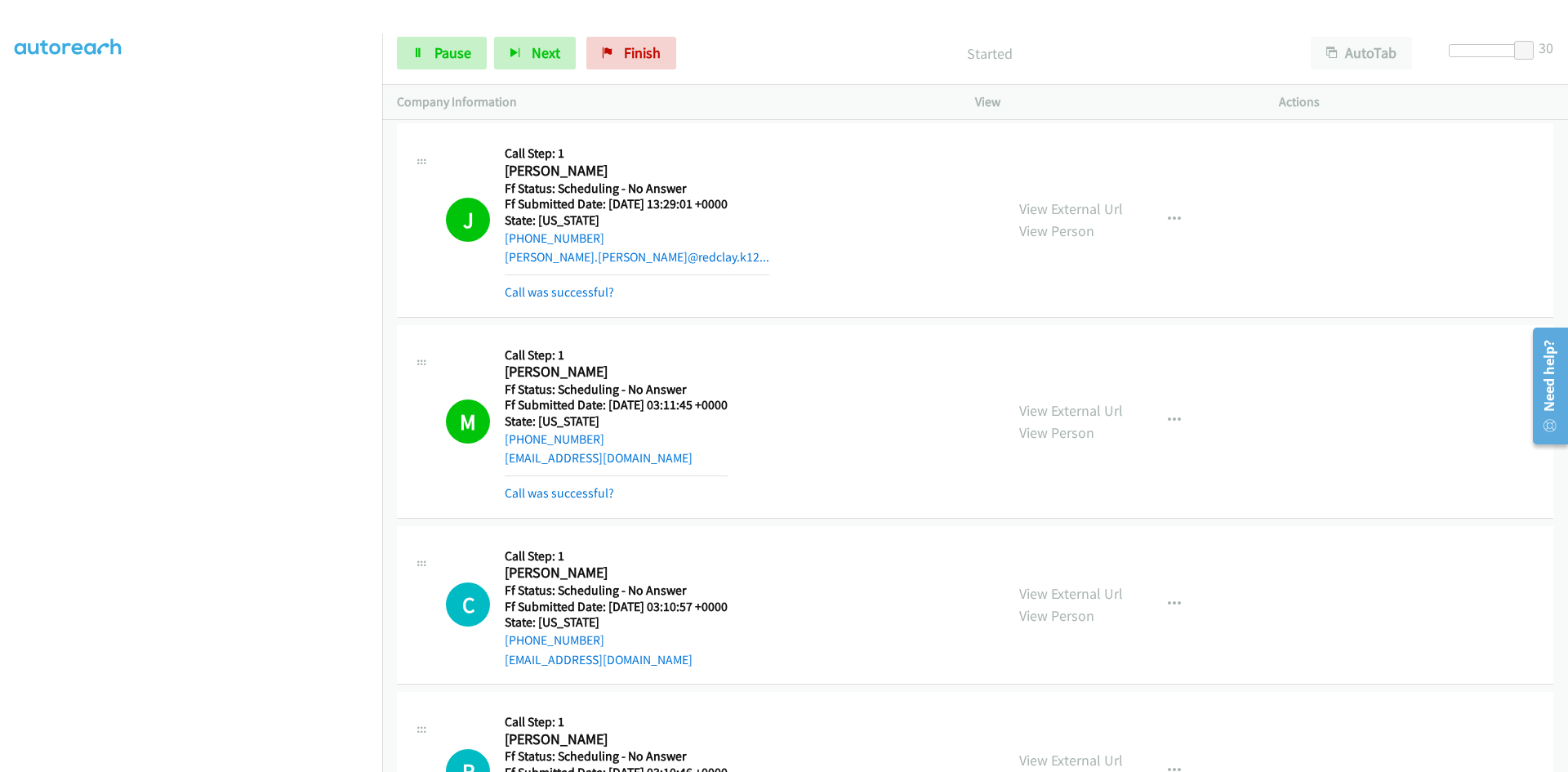 drag, startPoint x: 1450, startPoint y: 42, endPoint x: 1426, endPoint y: 41, distance: 24.020824 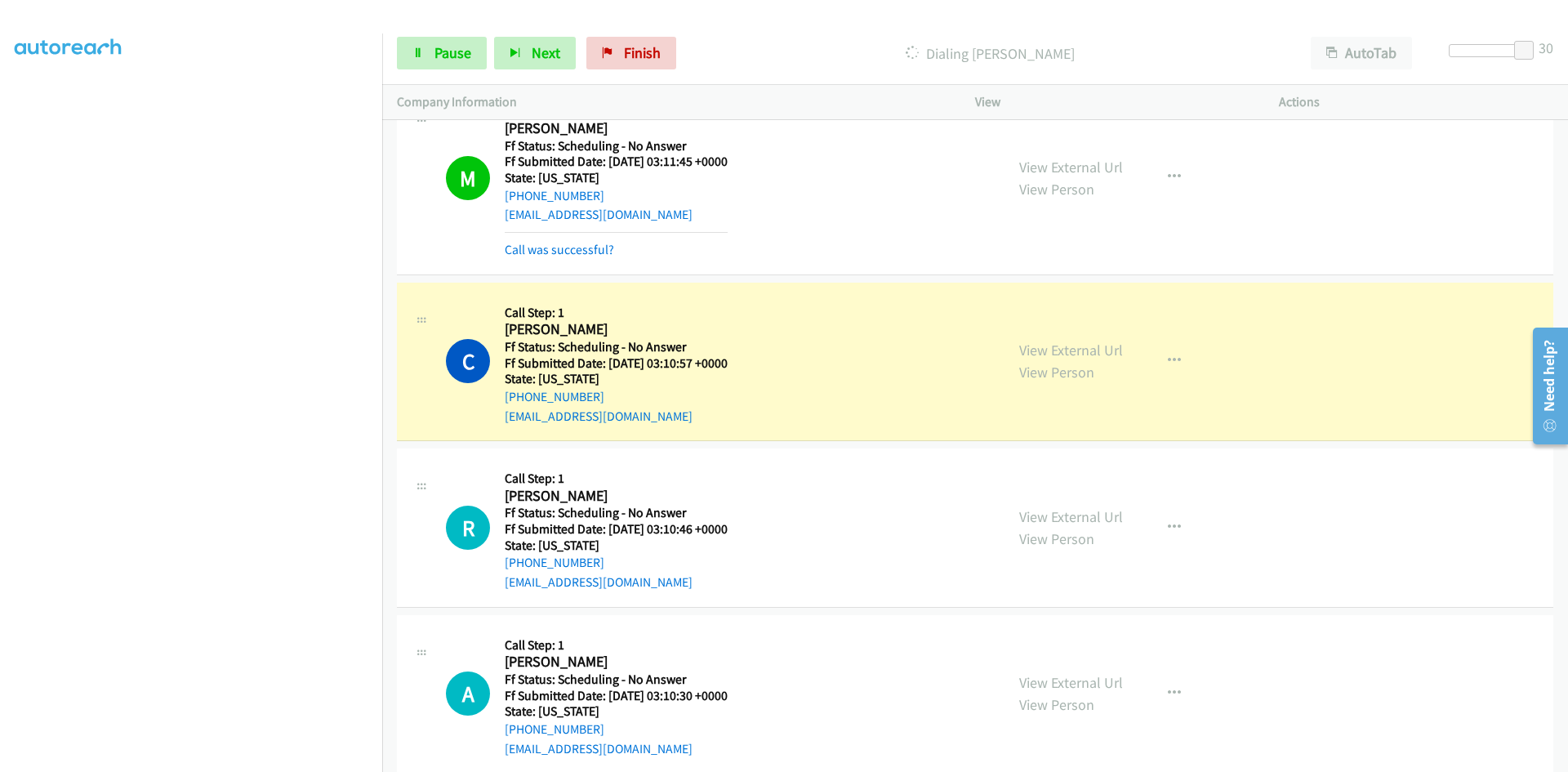 scroll, scrollTop: 245, scrollLeft: 0, axis: vertical 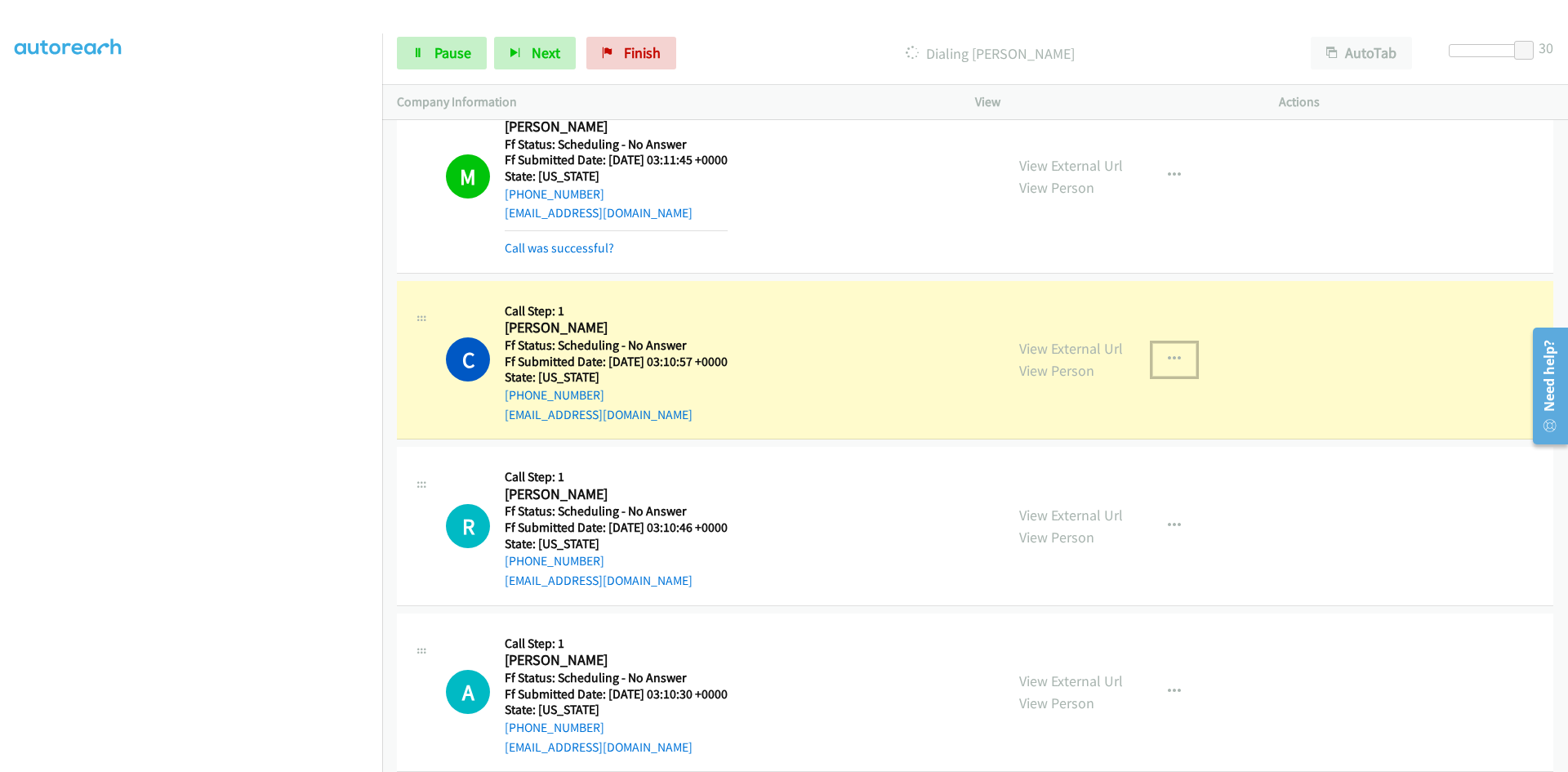 drag, startPoint x: 1170, startPoint y: 357, endPoint x: 1173, endPoint y: 388, distance: 31.144823 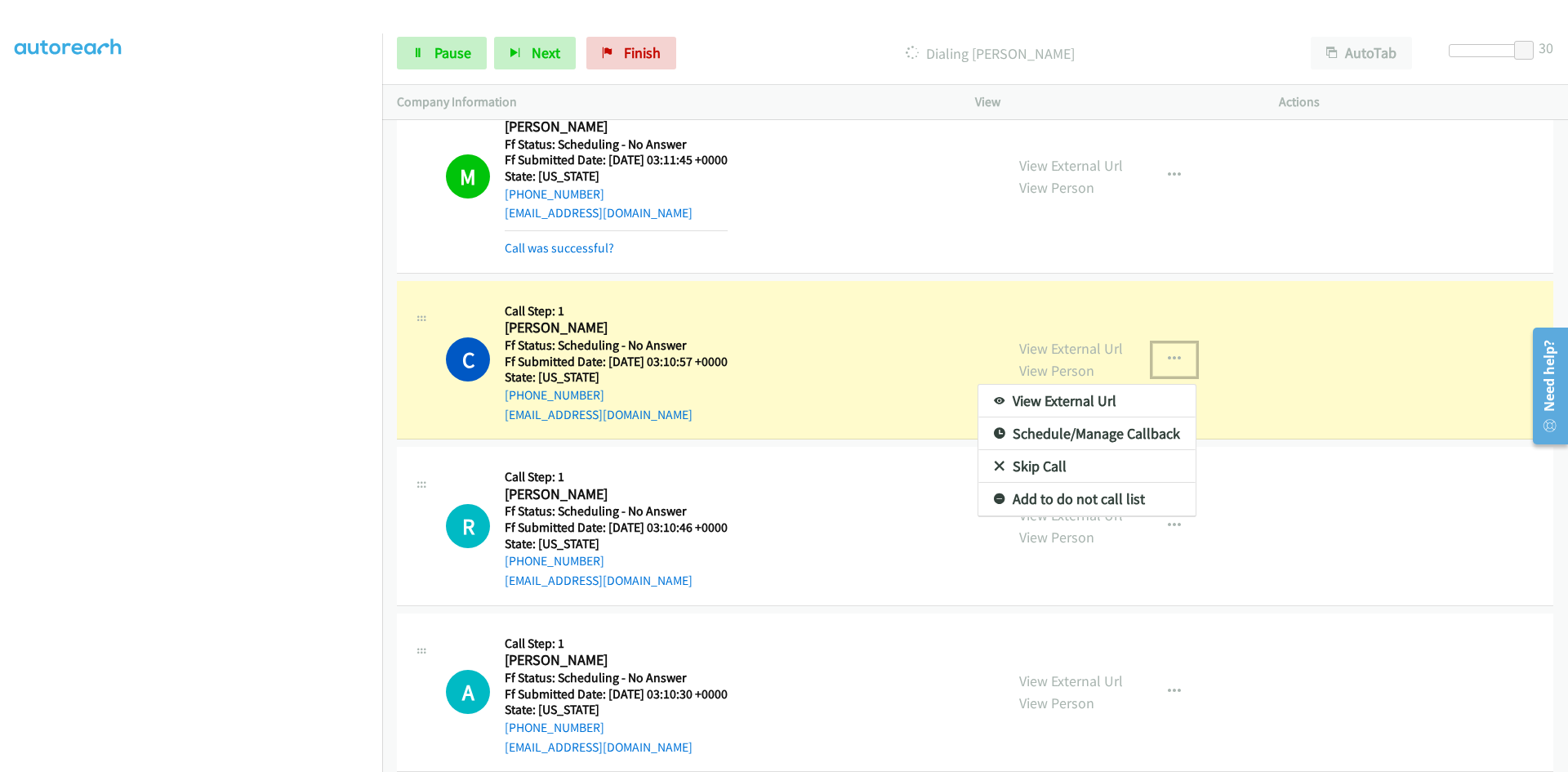 click on "View External Url" at bounding box center [1087, 401] 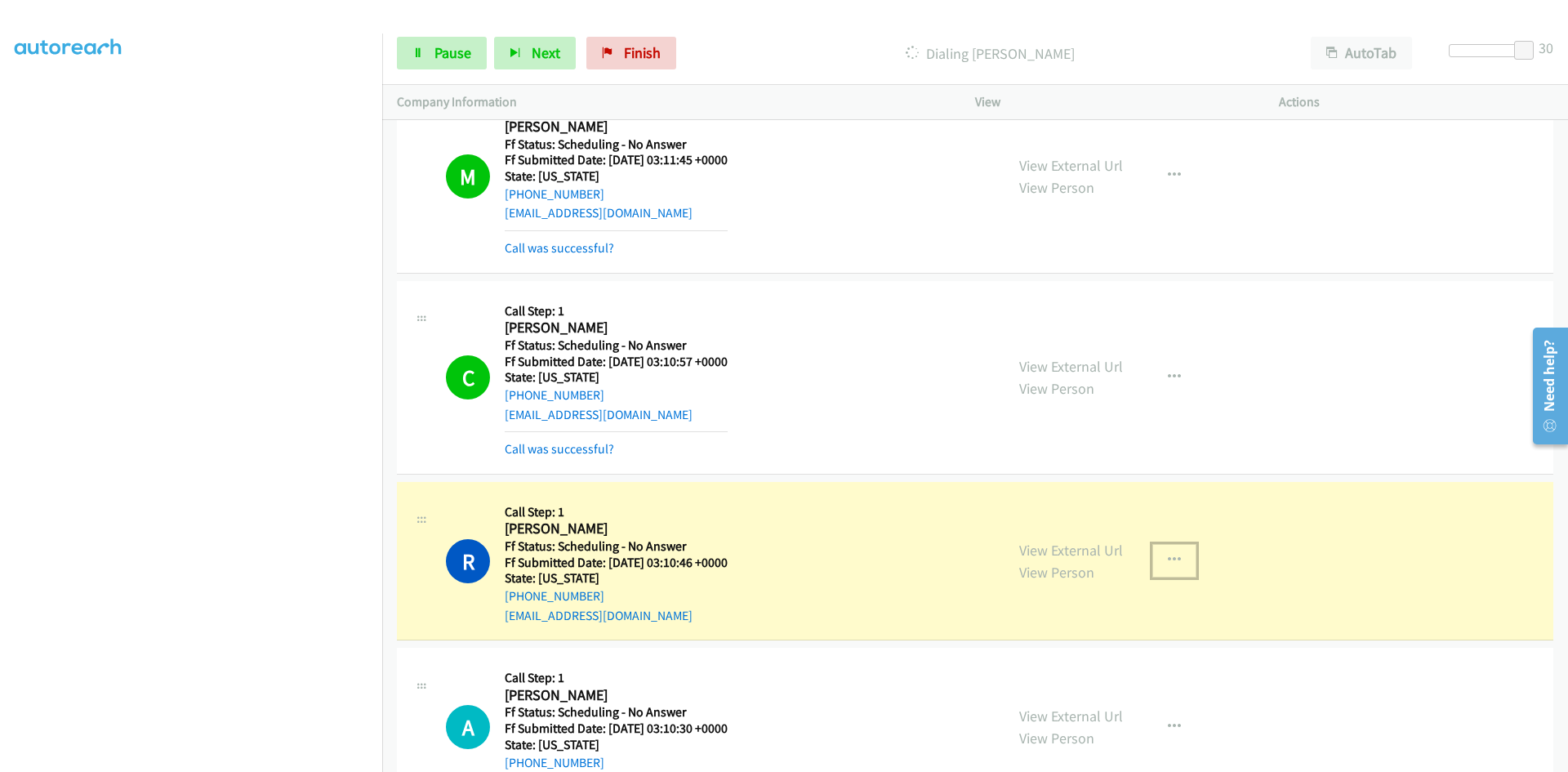 click at bounding box center [1174, 560] 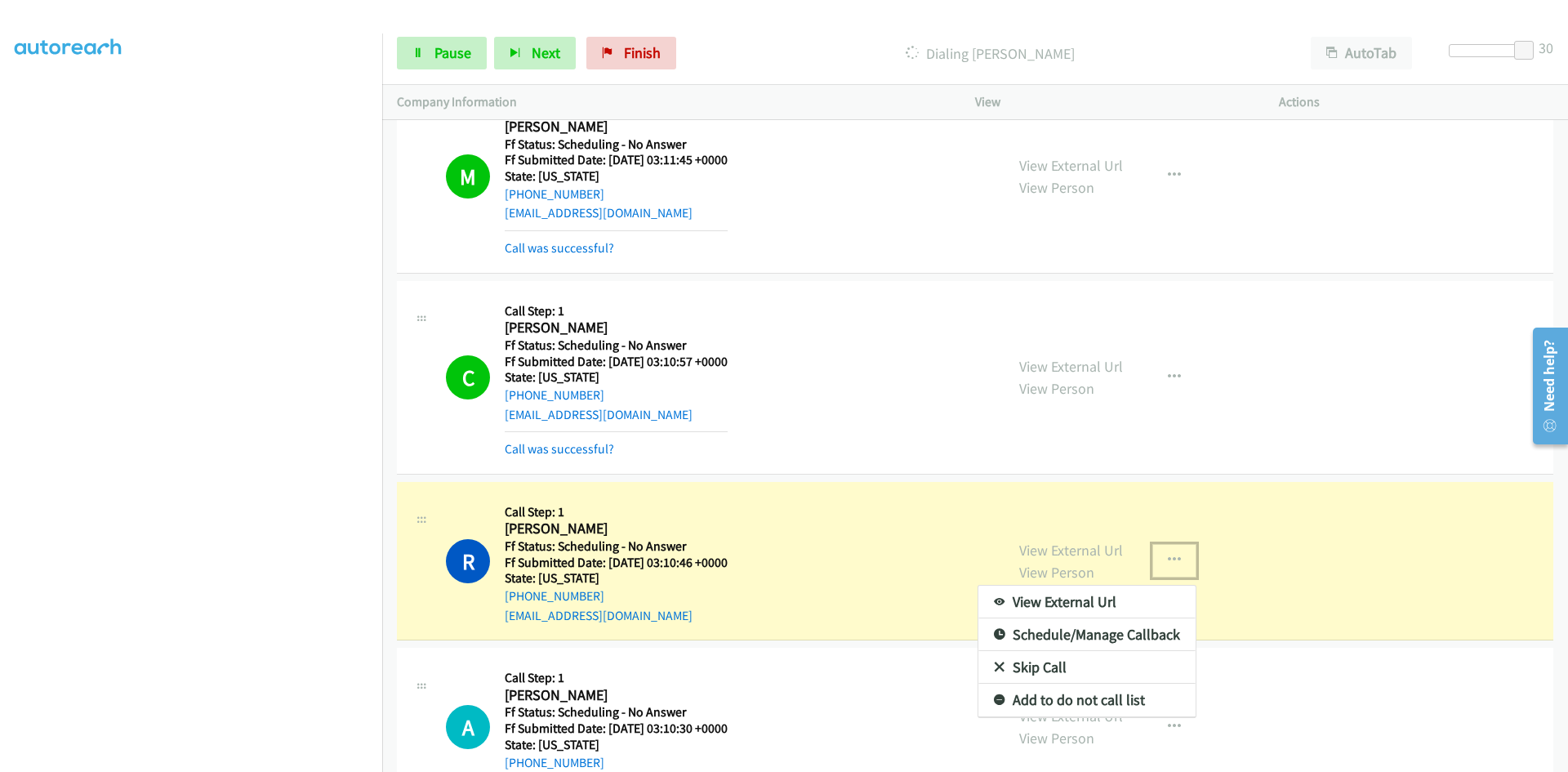 click on "View External Url" at bounding box center (1087, 602) 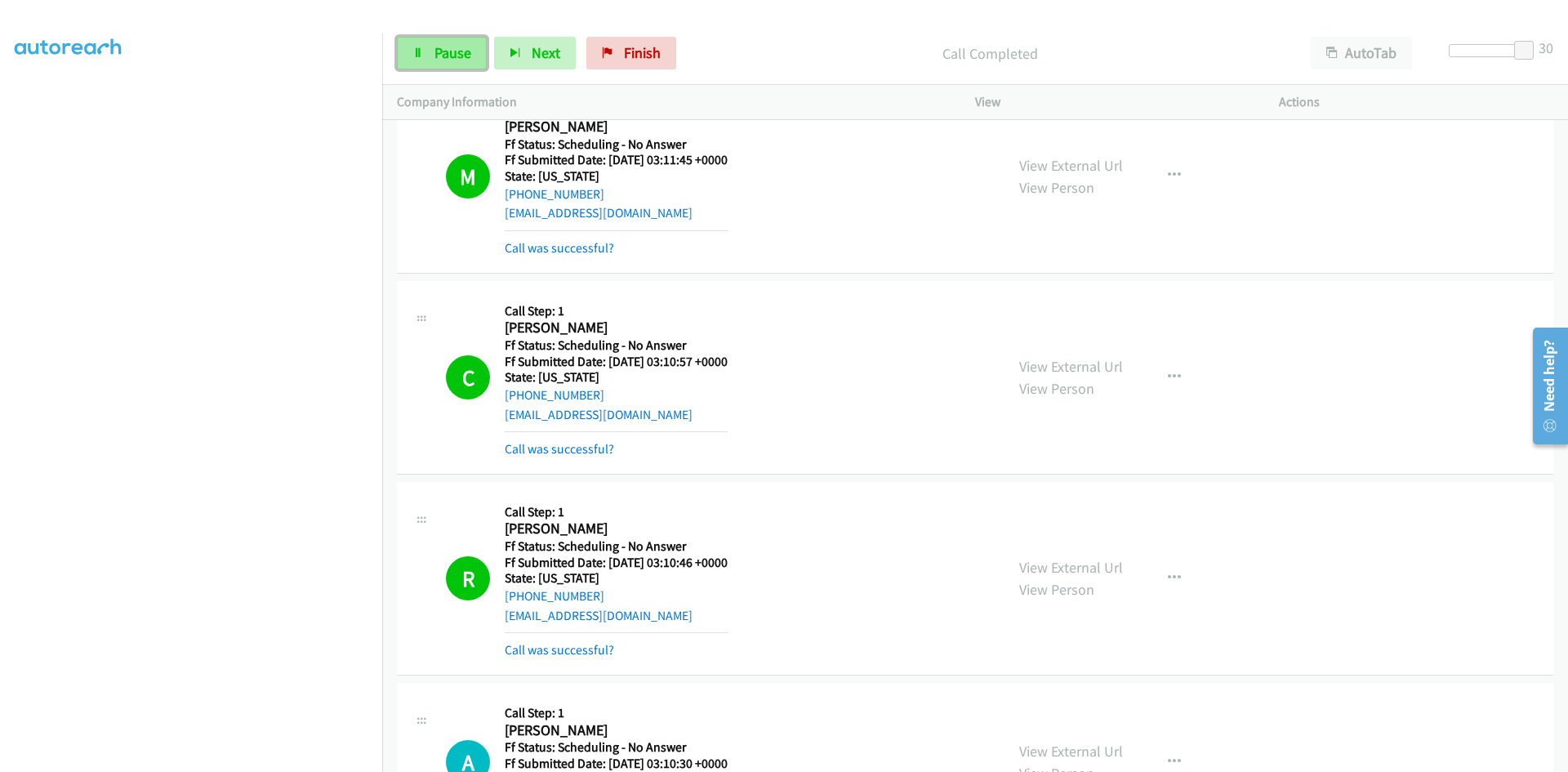 click on "Pause" at bounding box center [442, 53] 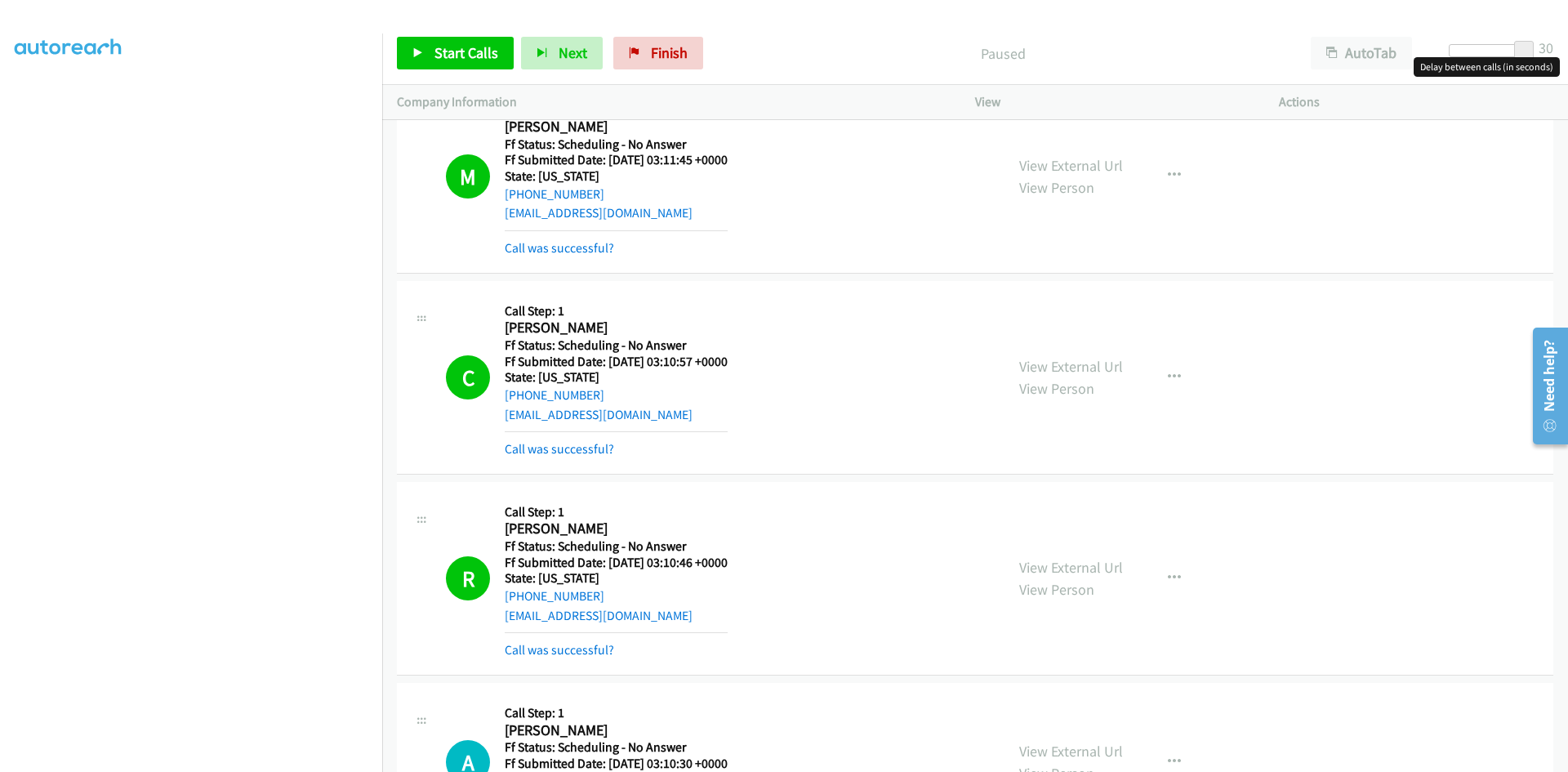 click at bounding box center (1524, 51) 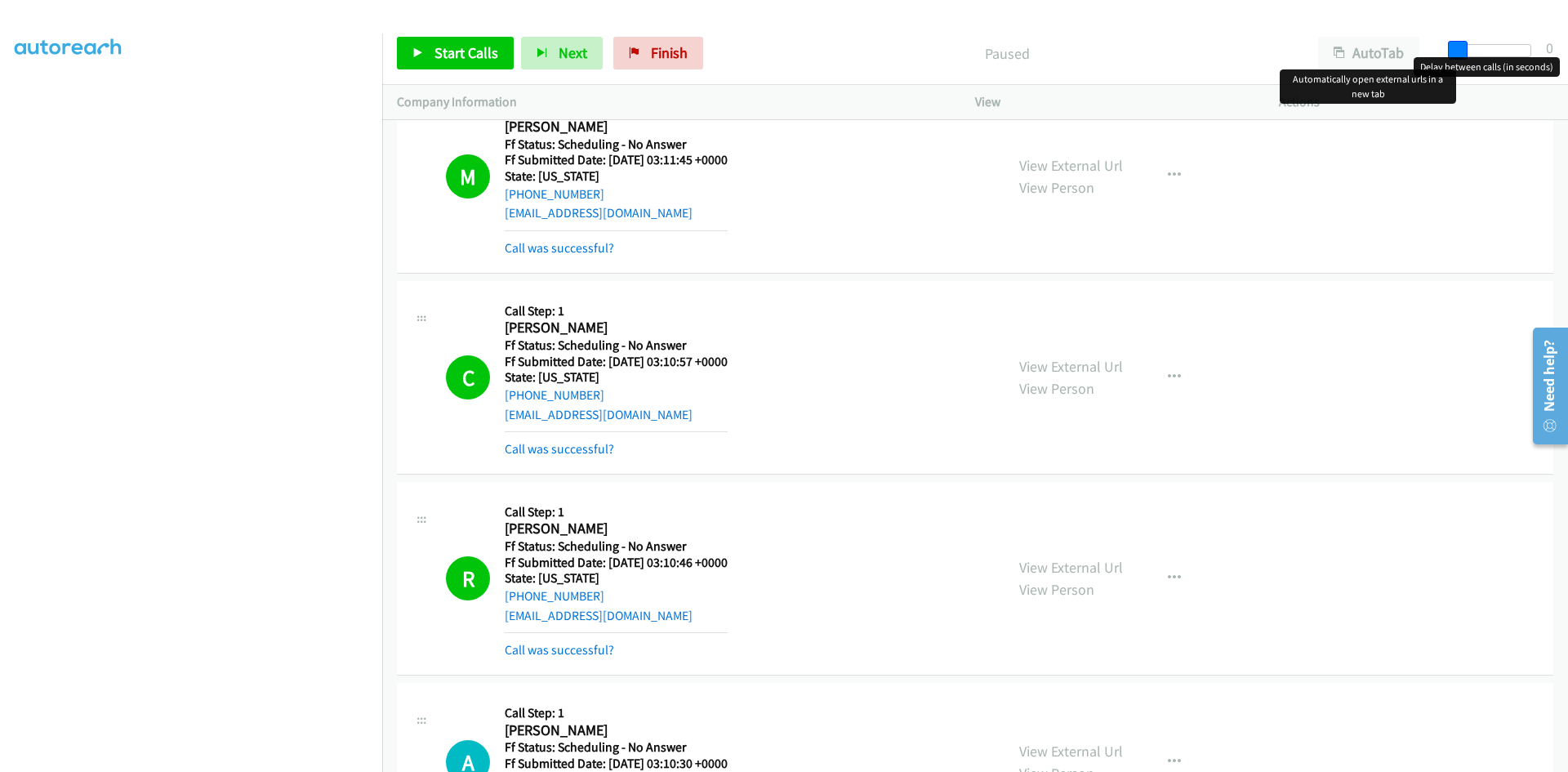 drag, startPoint x: 1498, startPoint y: 50, endPoint x: 1310, endPoint y: 55, distance: 188.06648 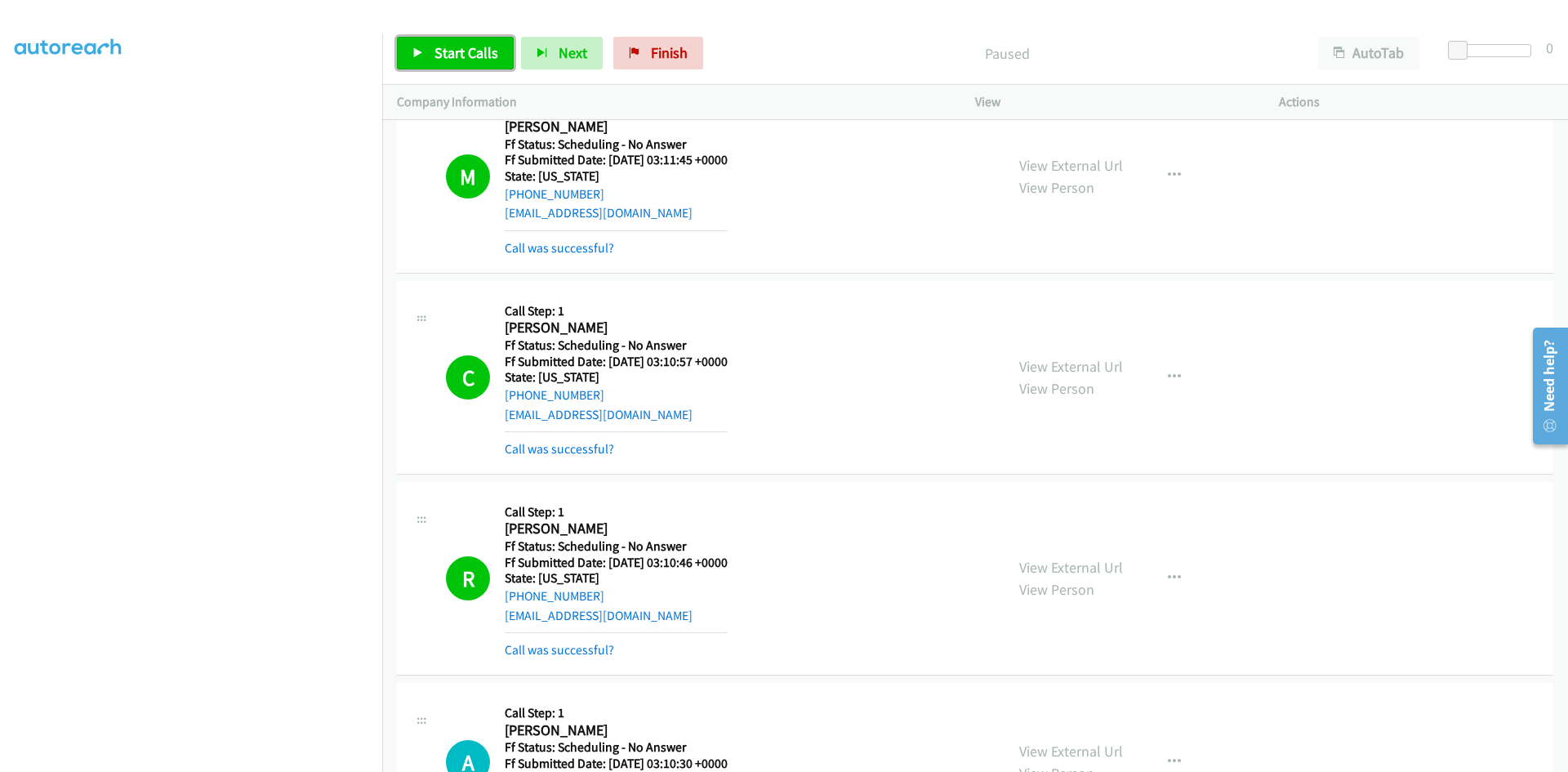 click on "Start Calls" at bounding box center [466, 52] 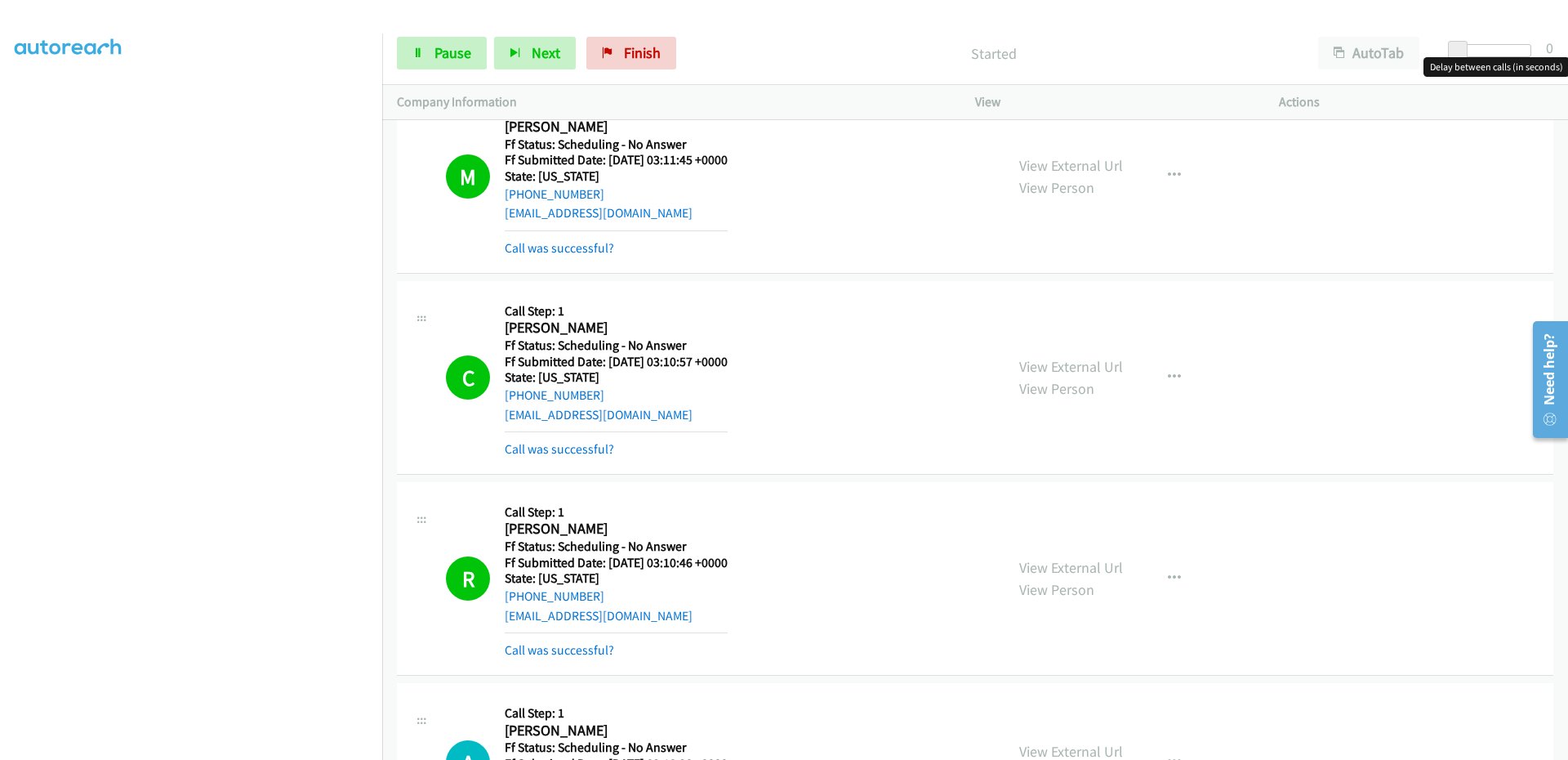 click at bounding box center (1458, 51) 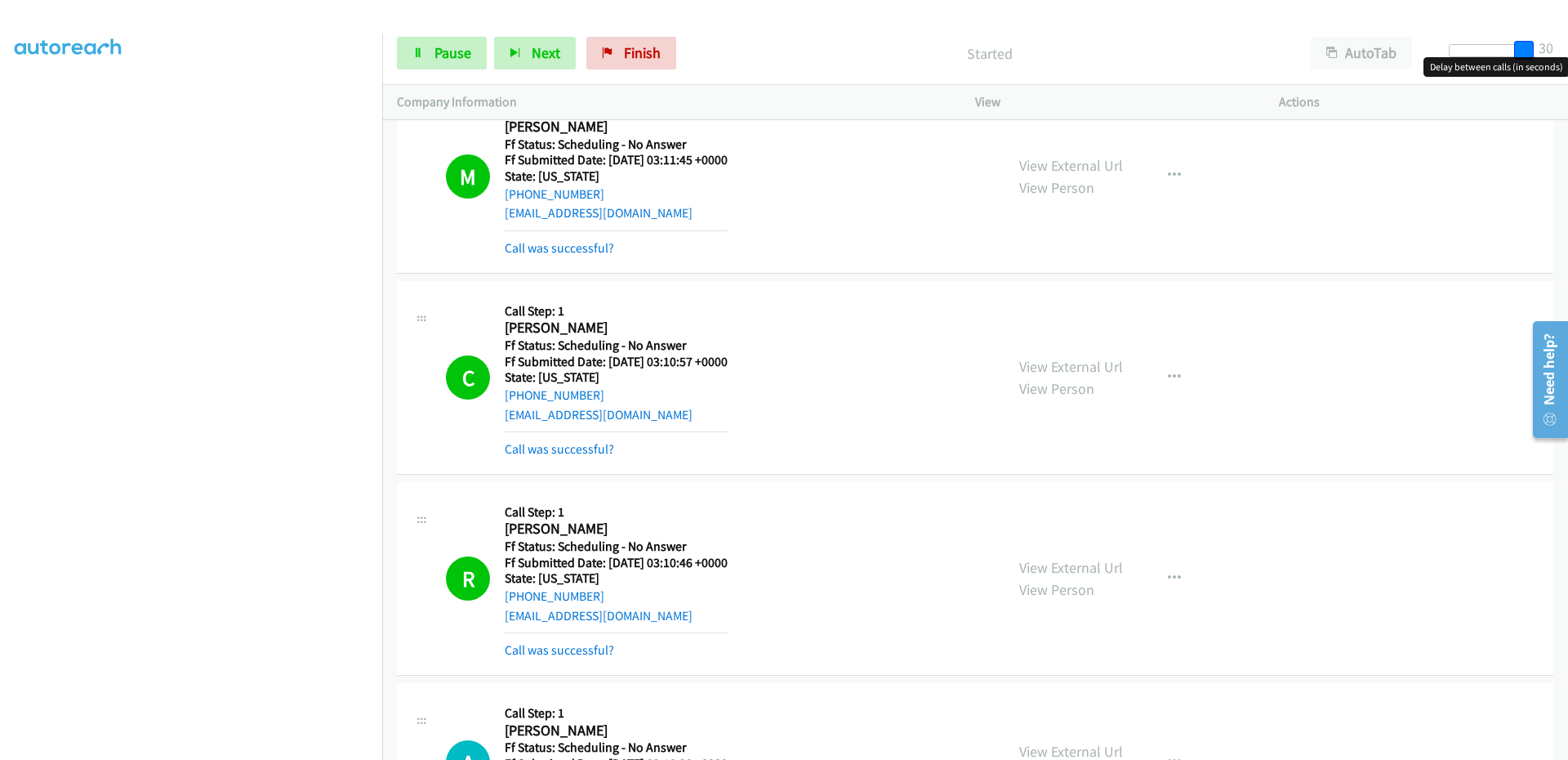 drag, startPoint x: 1461, startPoint y: 47, endPoint x: 1536, endPoint y: 52, distance: 75.16648 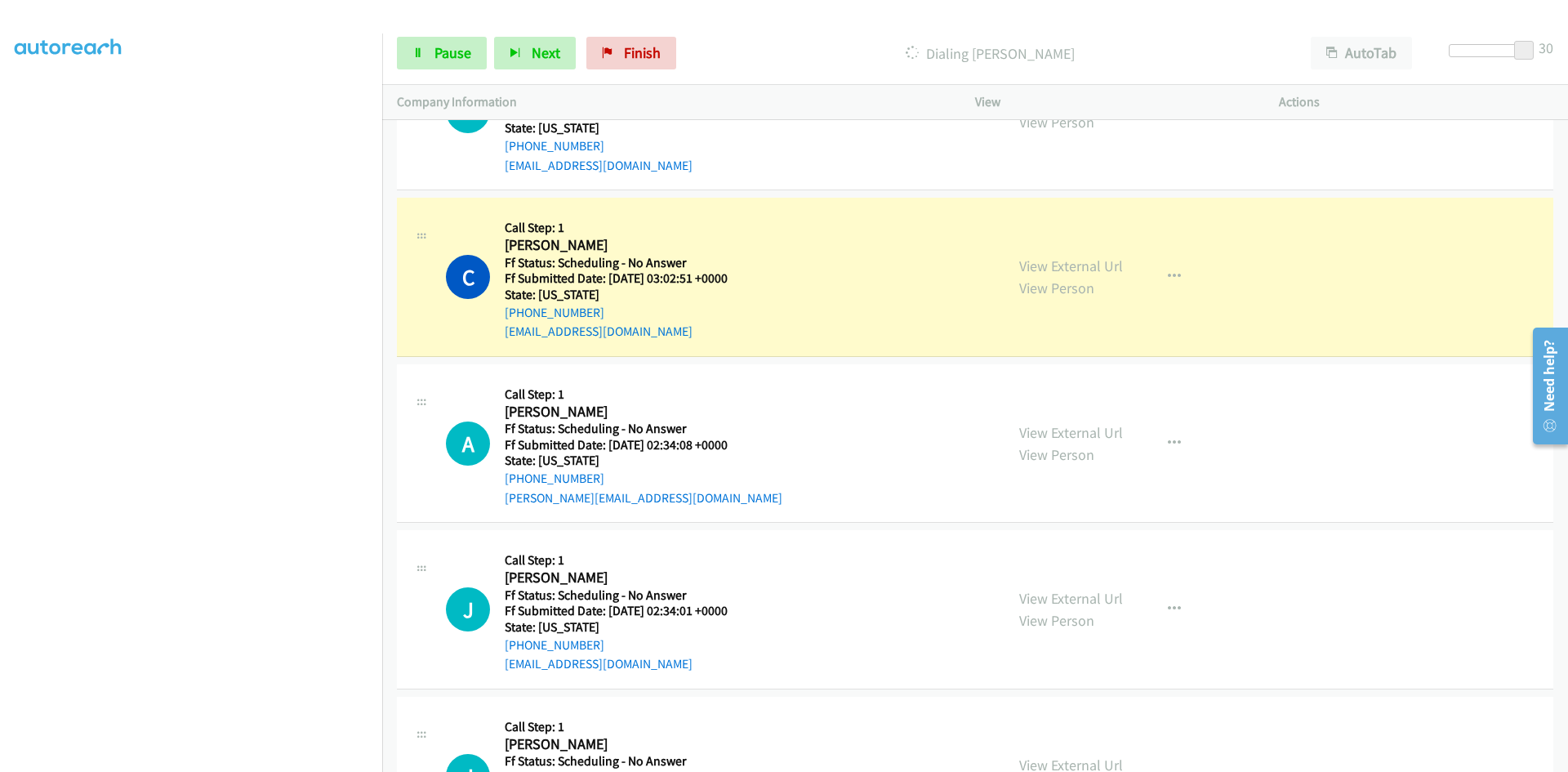 scroll, scrollTop: 899, scrollLeft: 0, axis: vertical 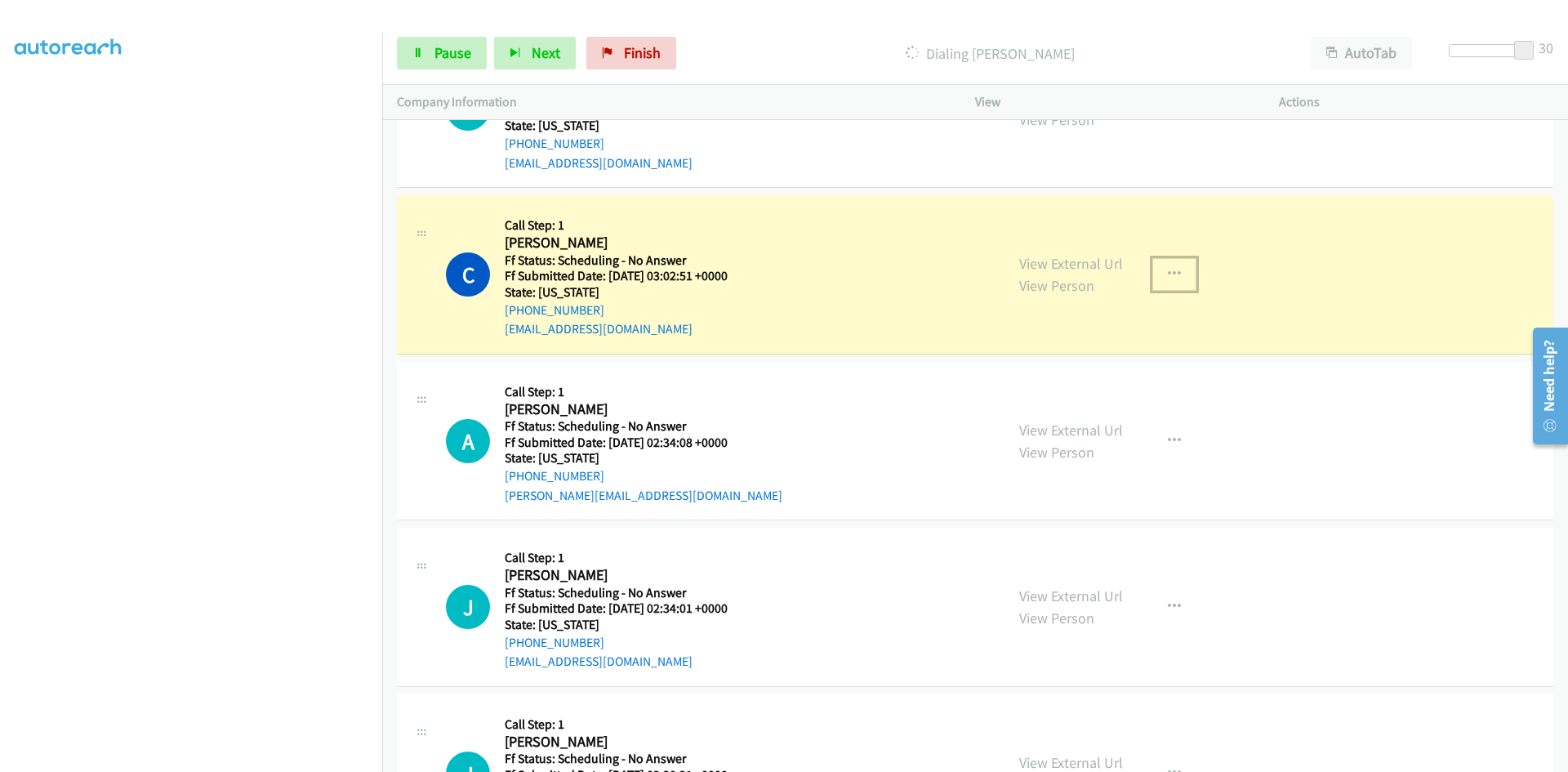 click at bounding box center (1174, 274) 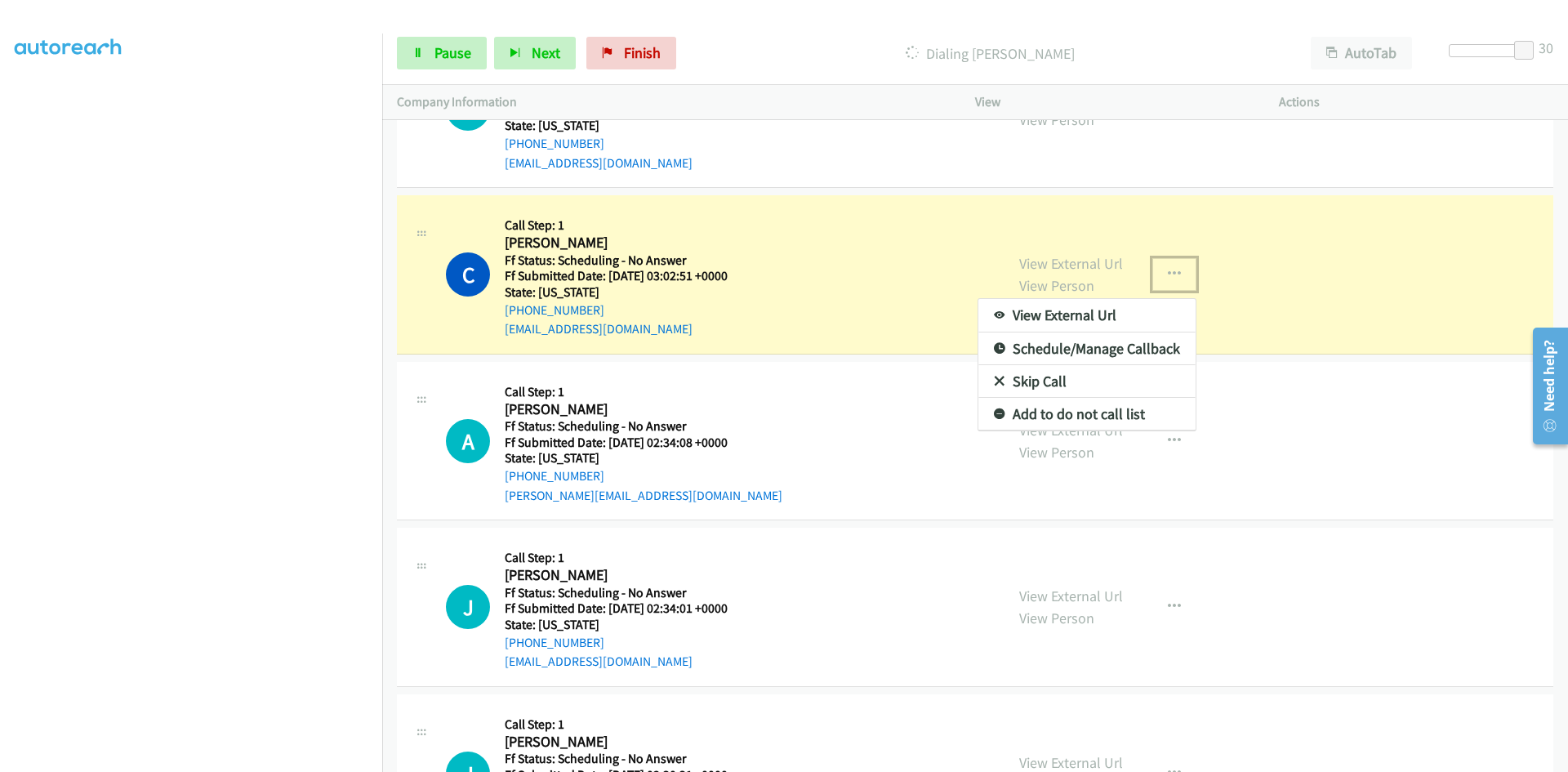 click on "View External Url" at bounding box center [1087, 315] 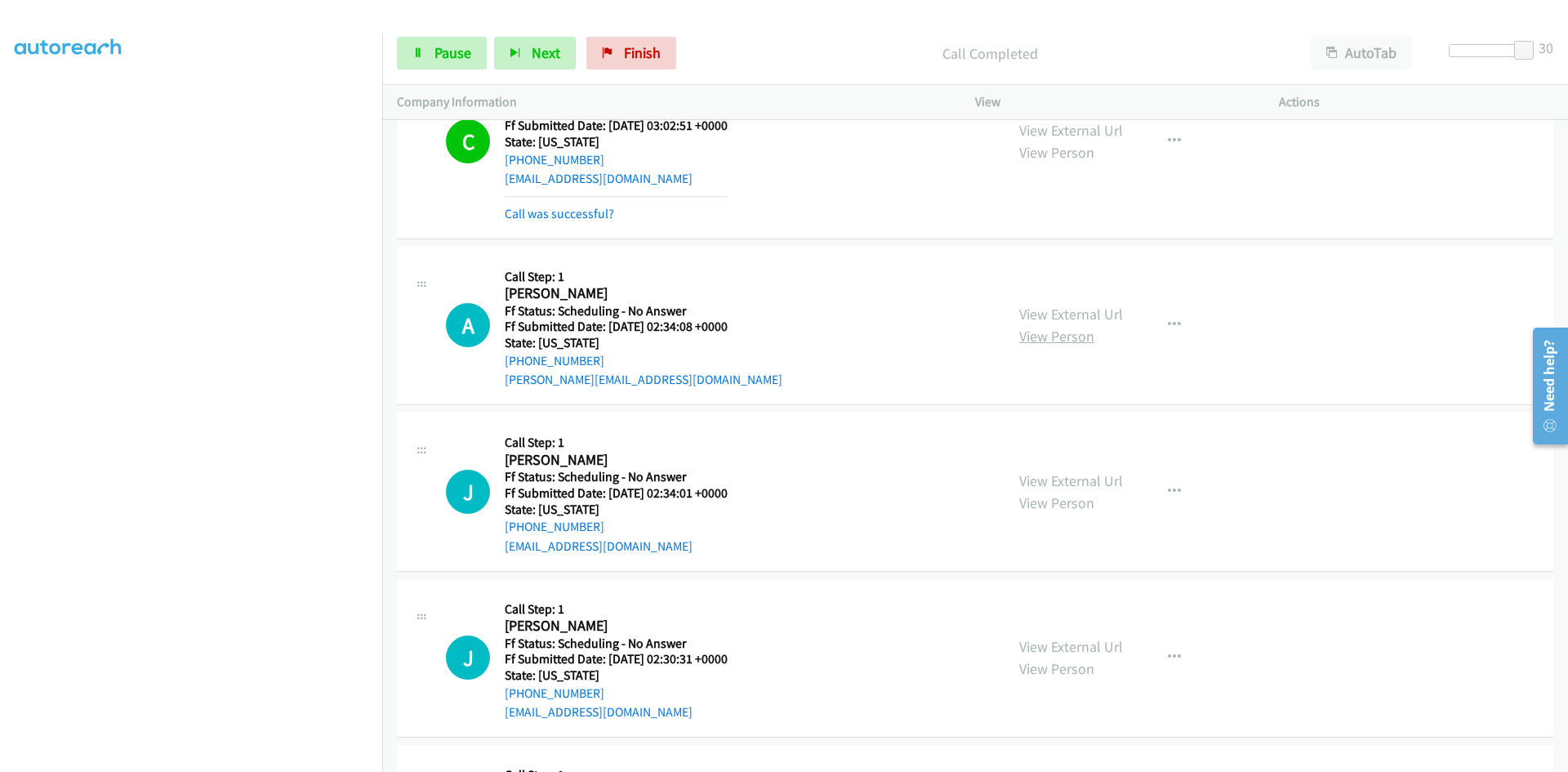 scroll, scrollTop: 1062, scrollLeft: 0, axis: vertical 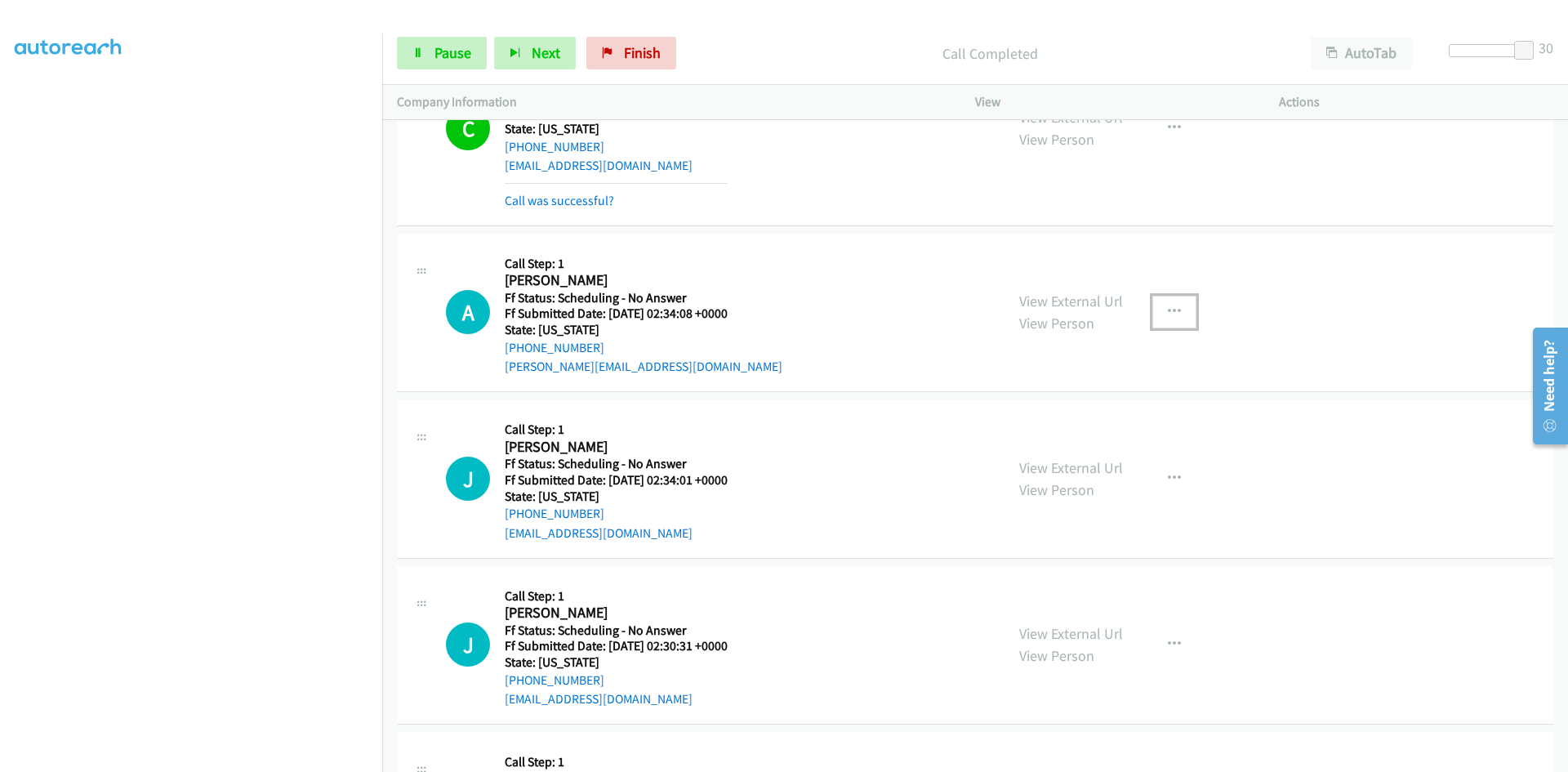 click at bounding box center (1174, 312) 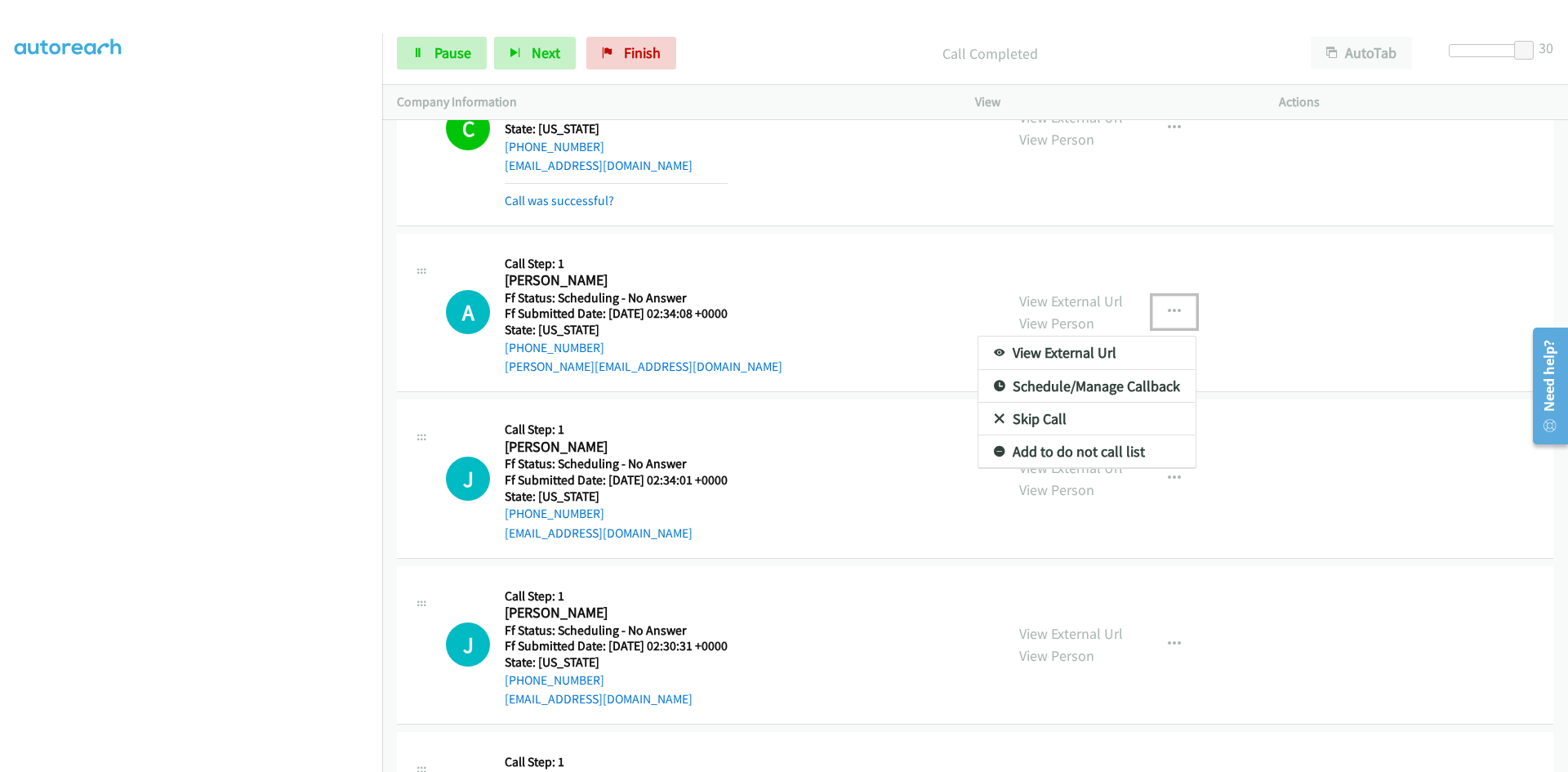 click on "View External Url" at bounding box center [1087, 353] 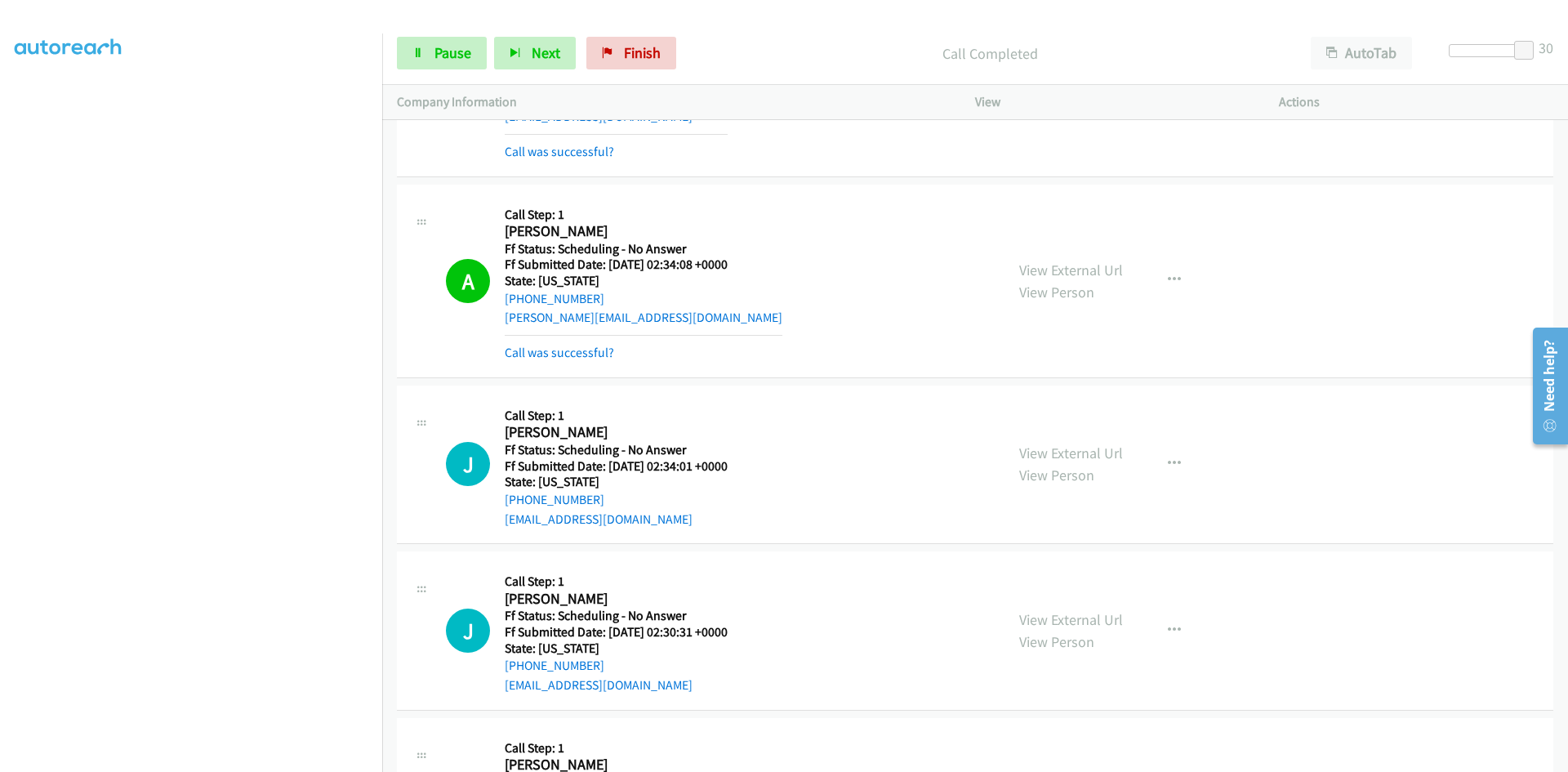 scroll, scrollTop: 1307, scrollLeft: 0, axis: vertical 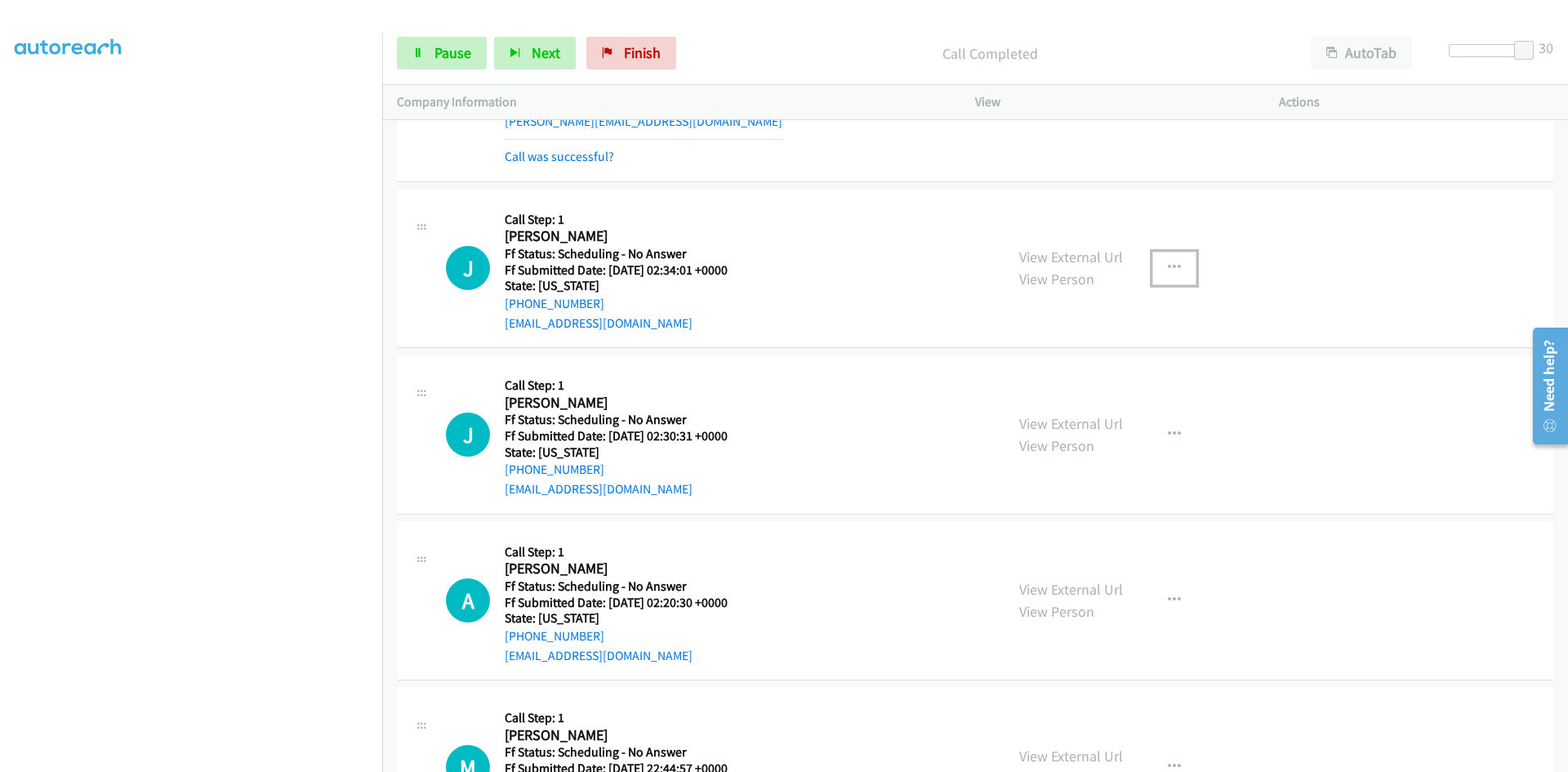 click at bounding box center [1174, 268] 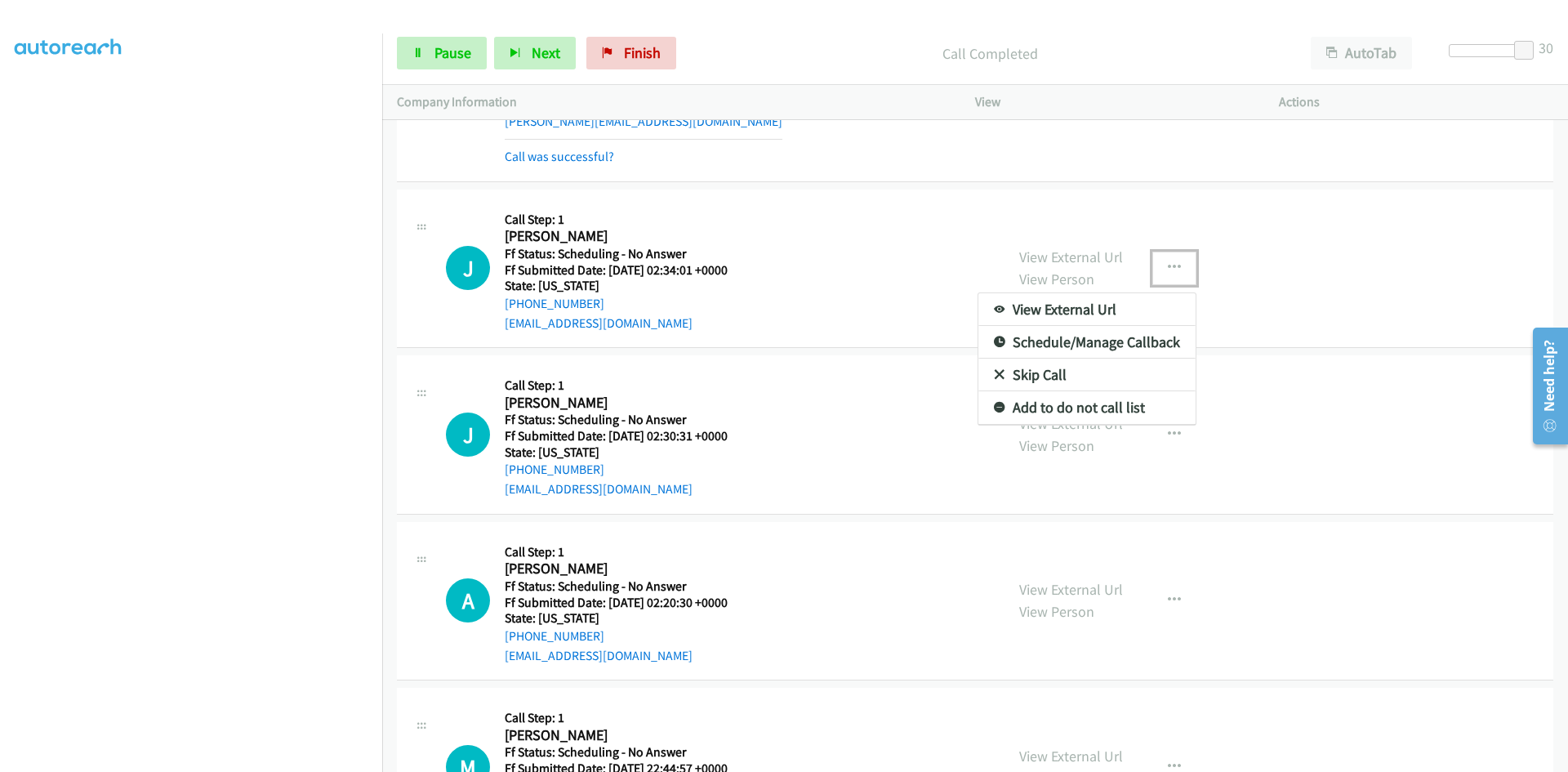 click on "View External Url" at bounding box center [1087, 310] 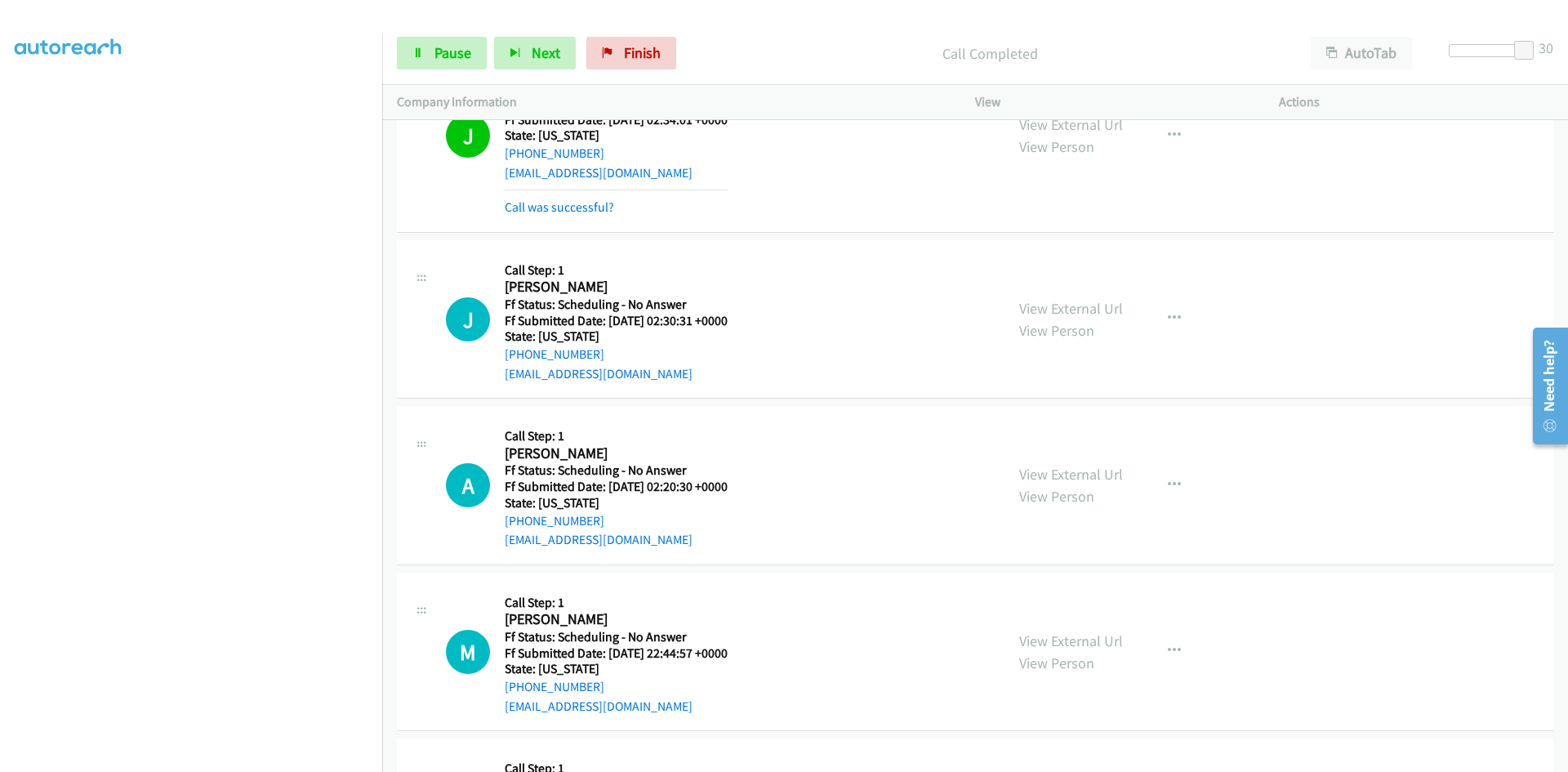 scroll, scrollTop: 1470, scrollLeft: 0, axis: vertical 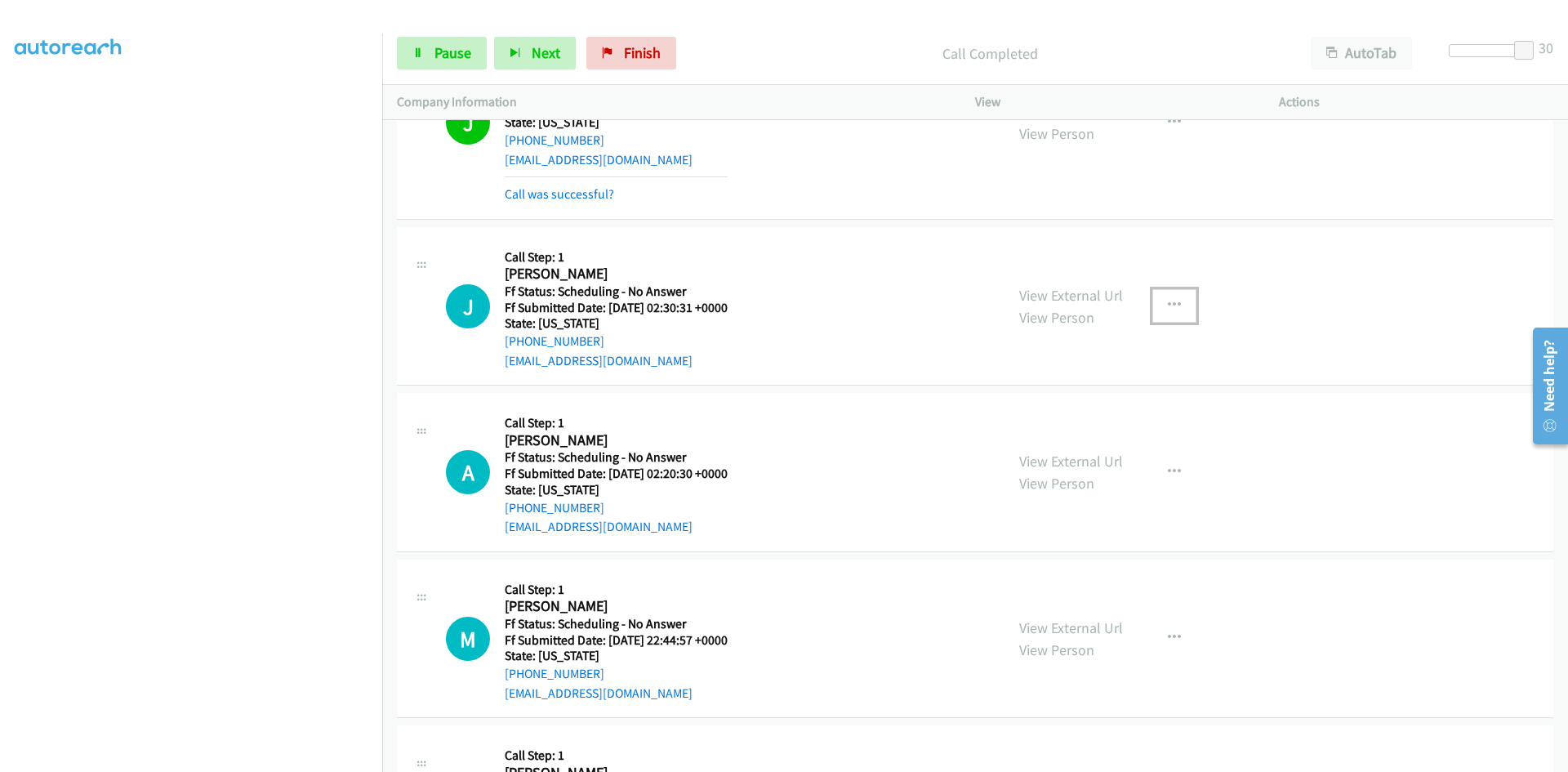 click at bounding box center [1174, 306] 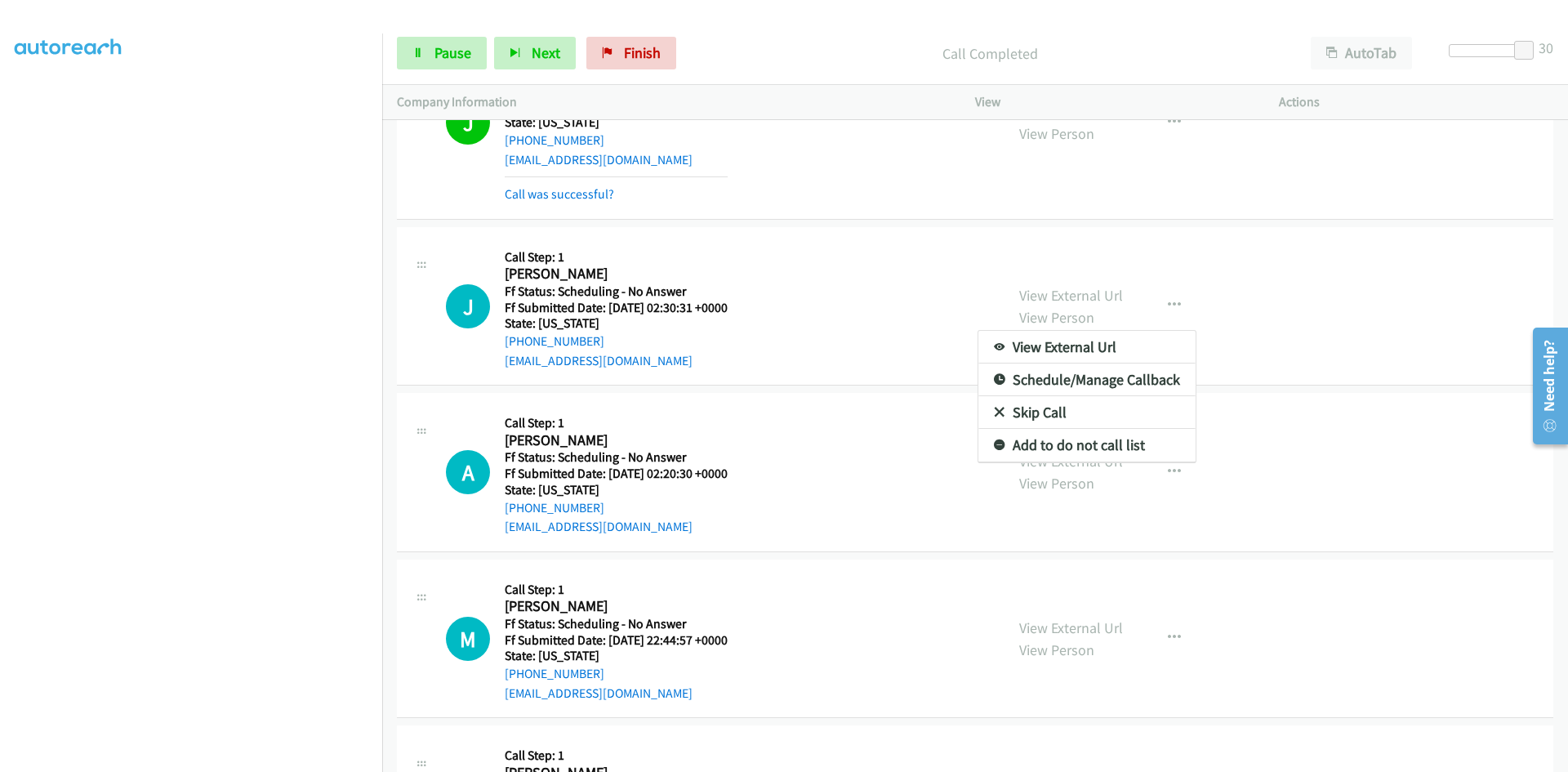 click on "View External Url" at bounding box center [1087, 347] 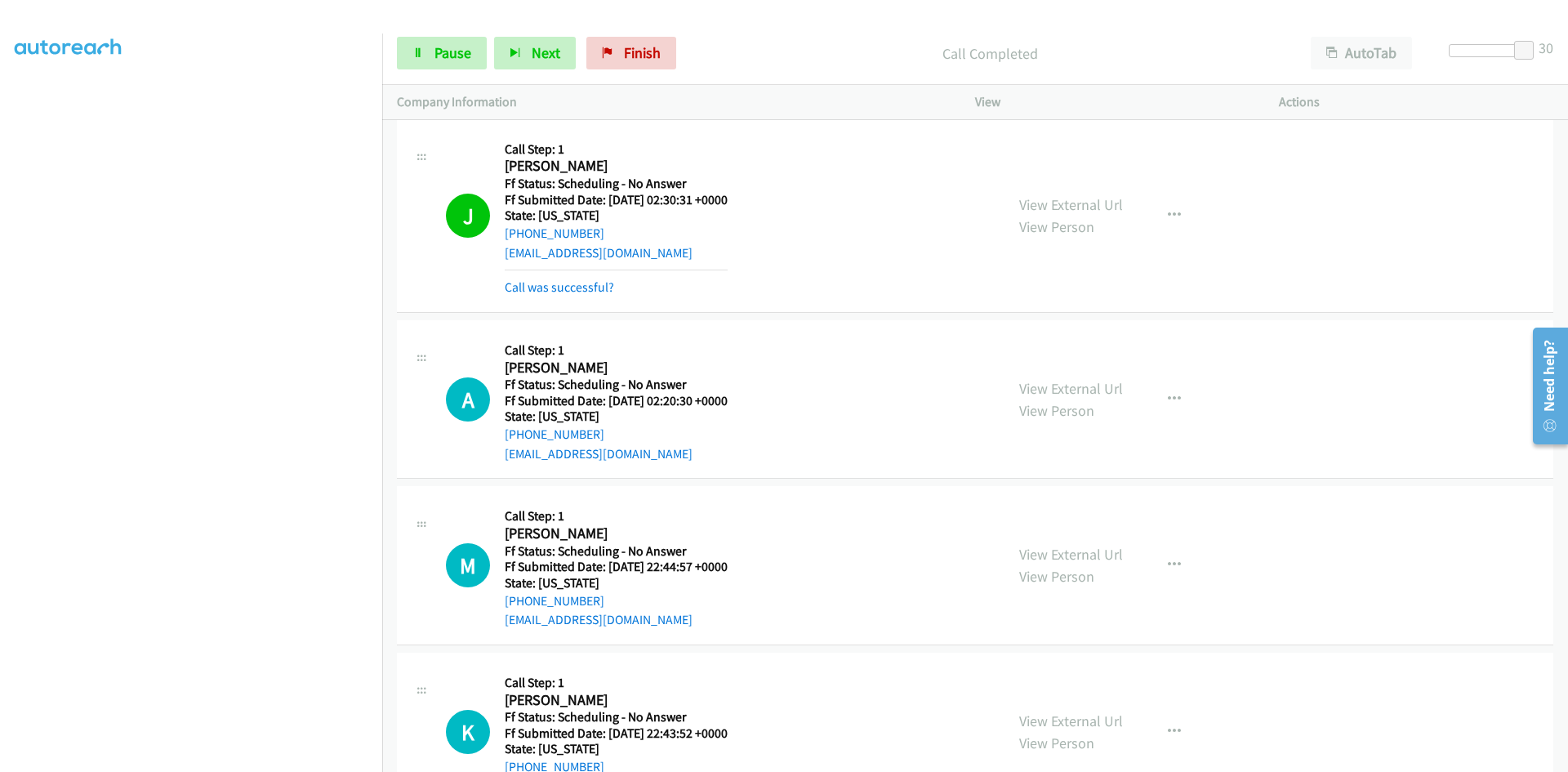 scroll, scrollTop: 1634, scrollLeft: 0, axis: vertical 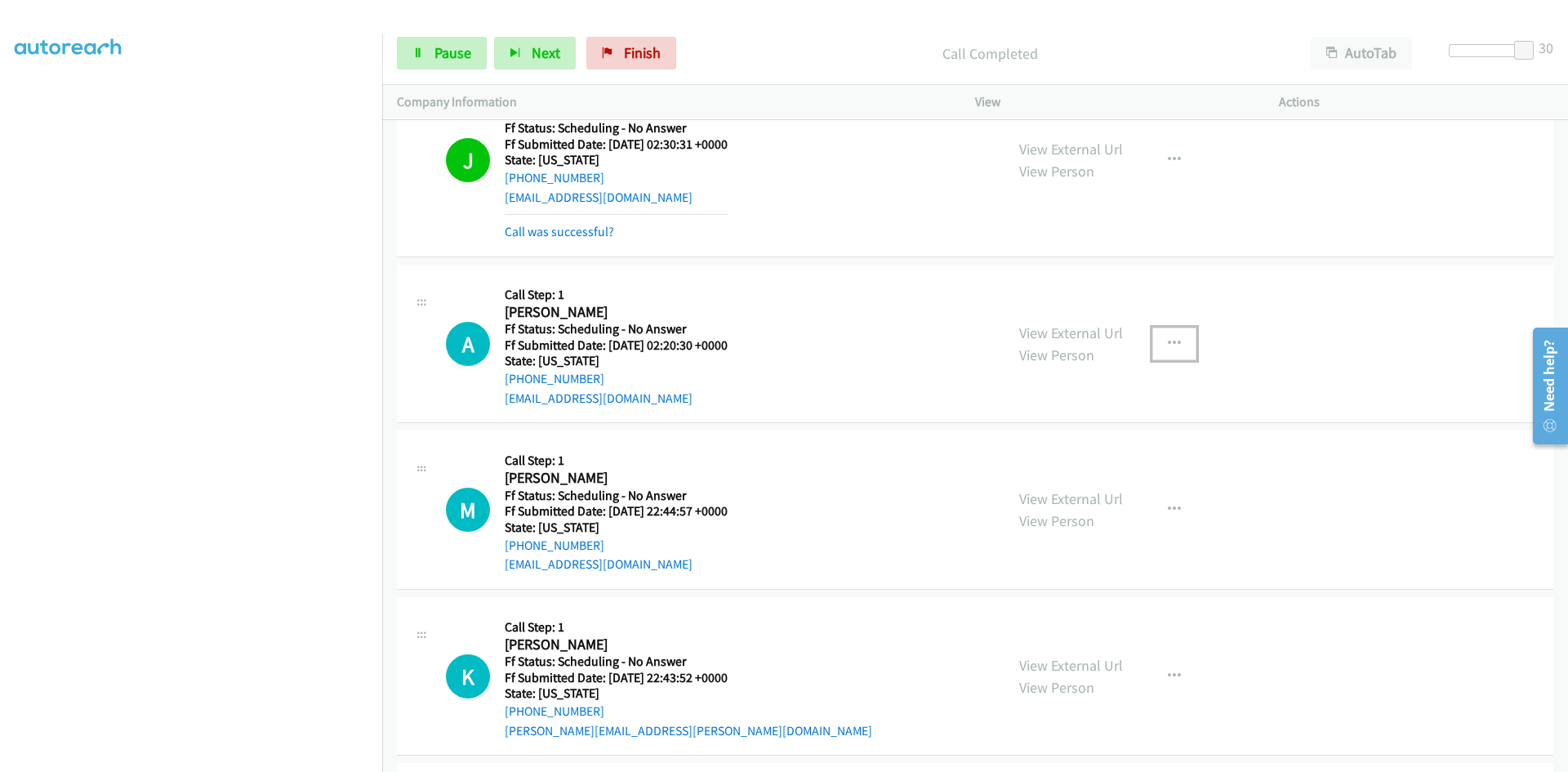 click at bounding box center [1174, 344] 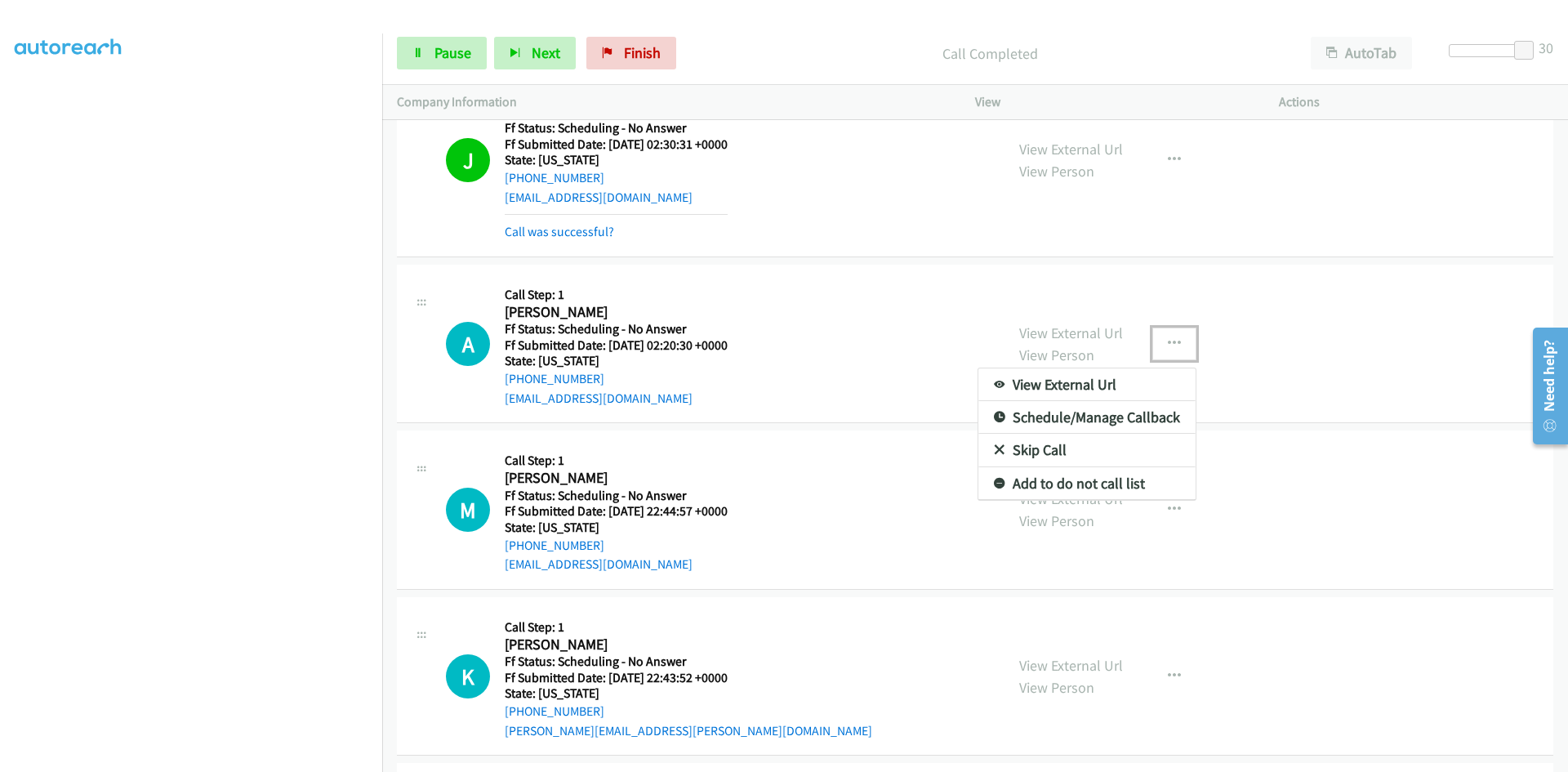click on "View External Url" at bounding box center (1087, 385) 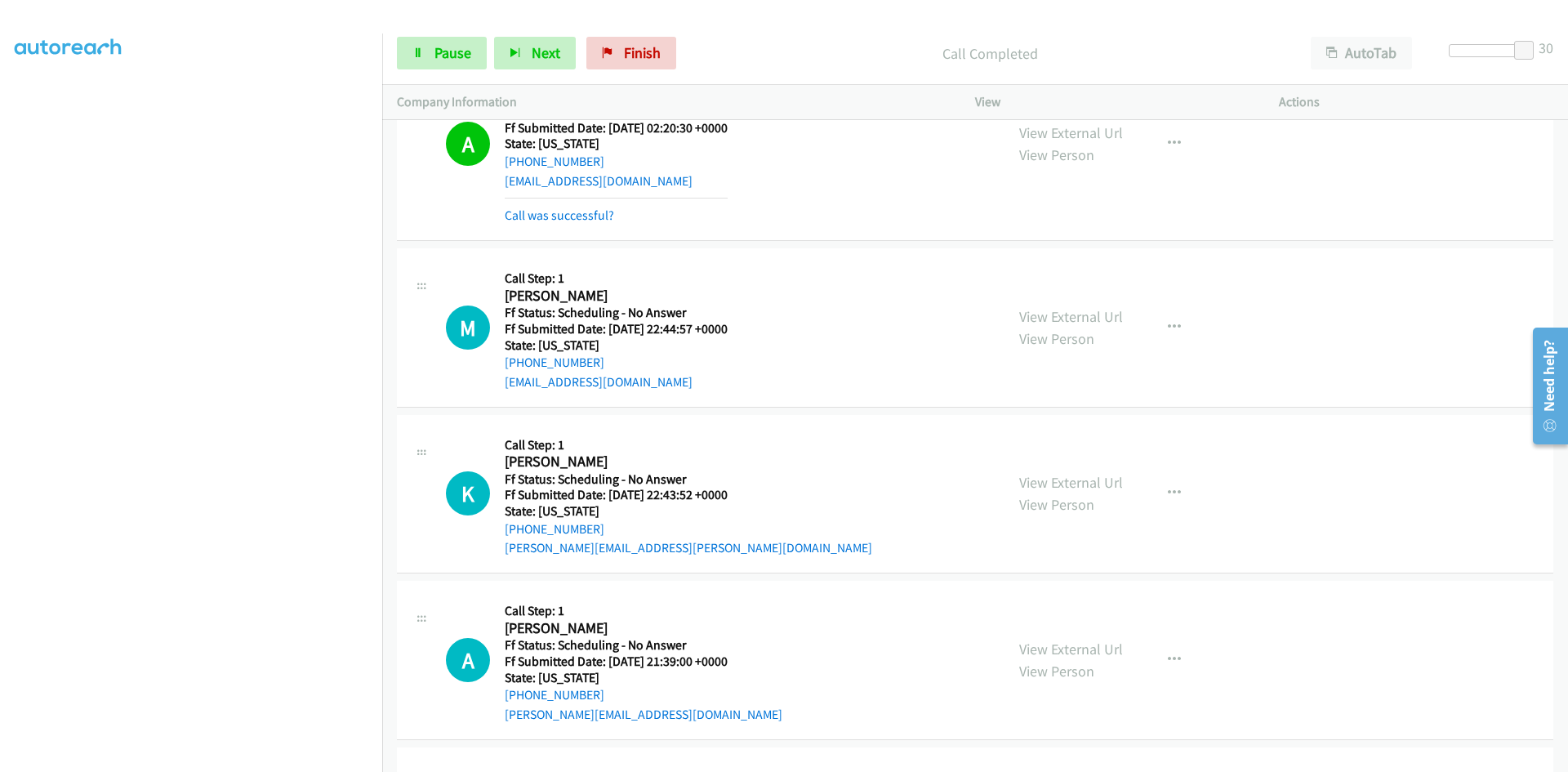 scroll, scrollTop: 1879, scrollLeft: 0, axis: vertical 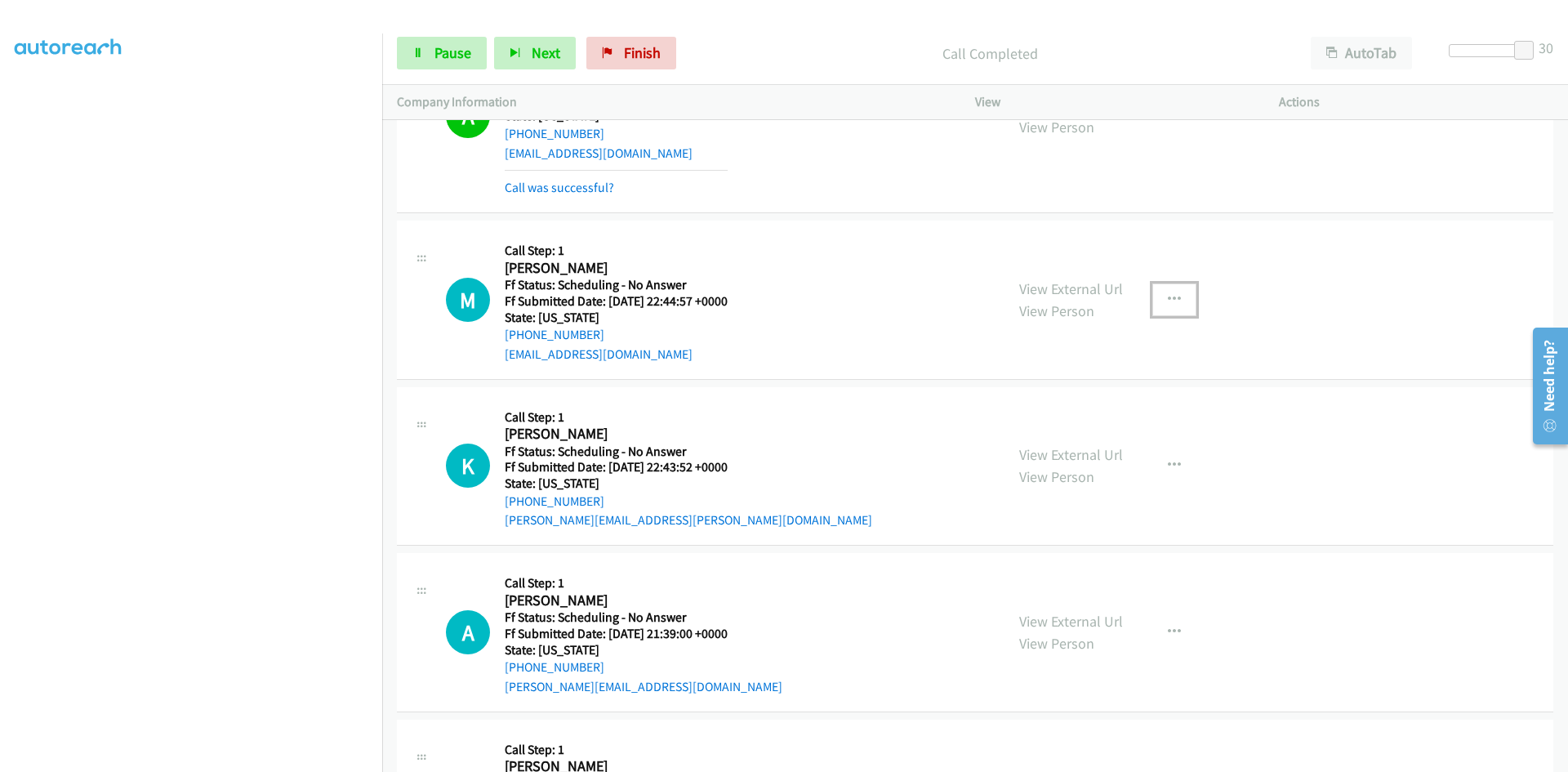 click at bounding box center (1174, 300) 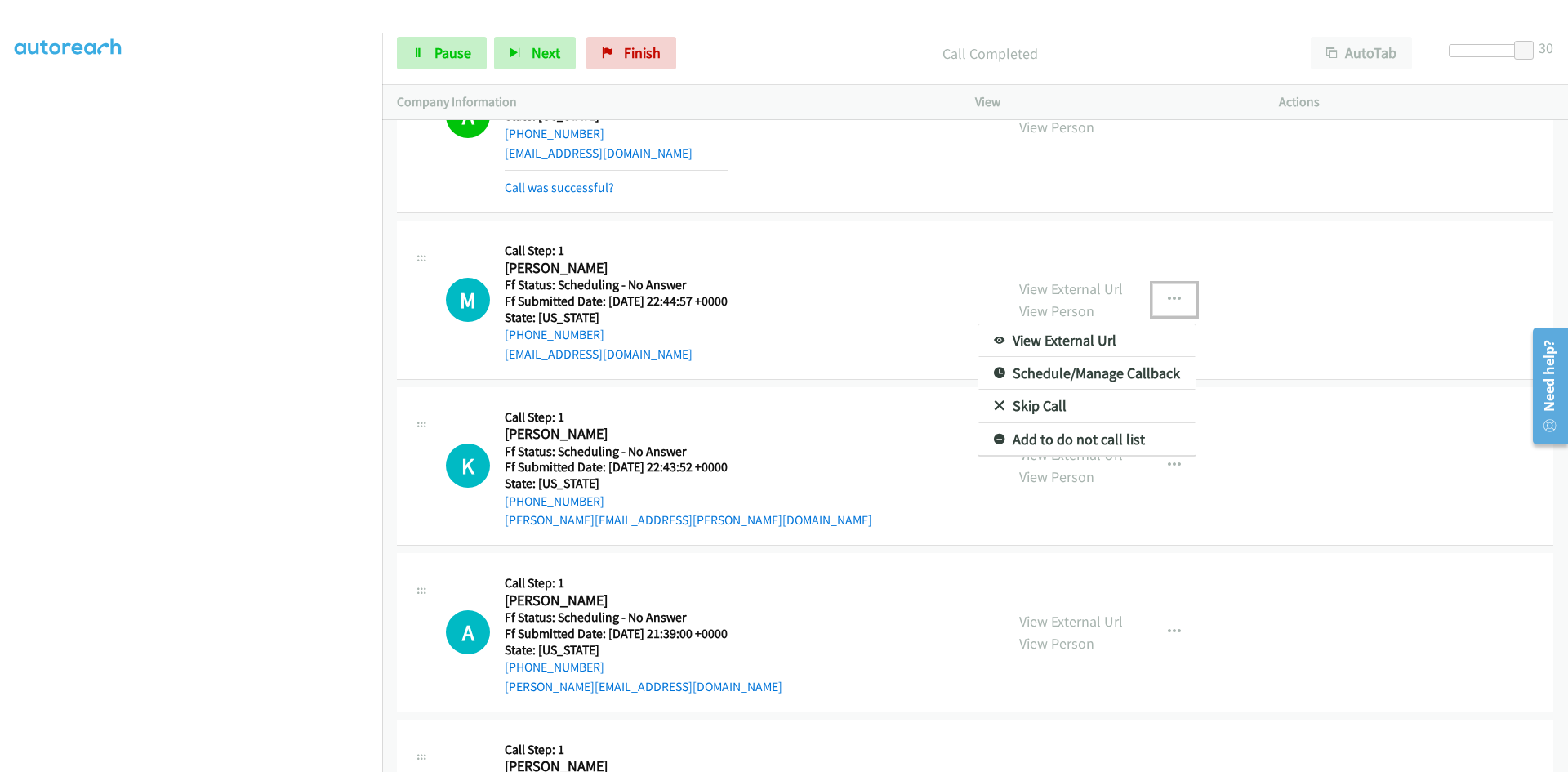 click on "View External Url" at bounding box center (1087, 341) 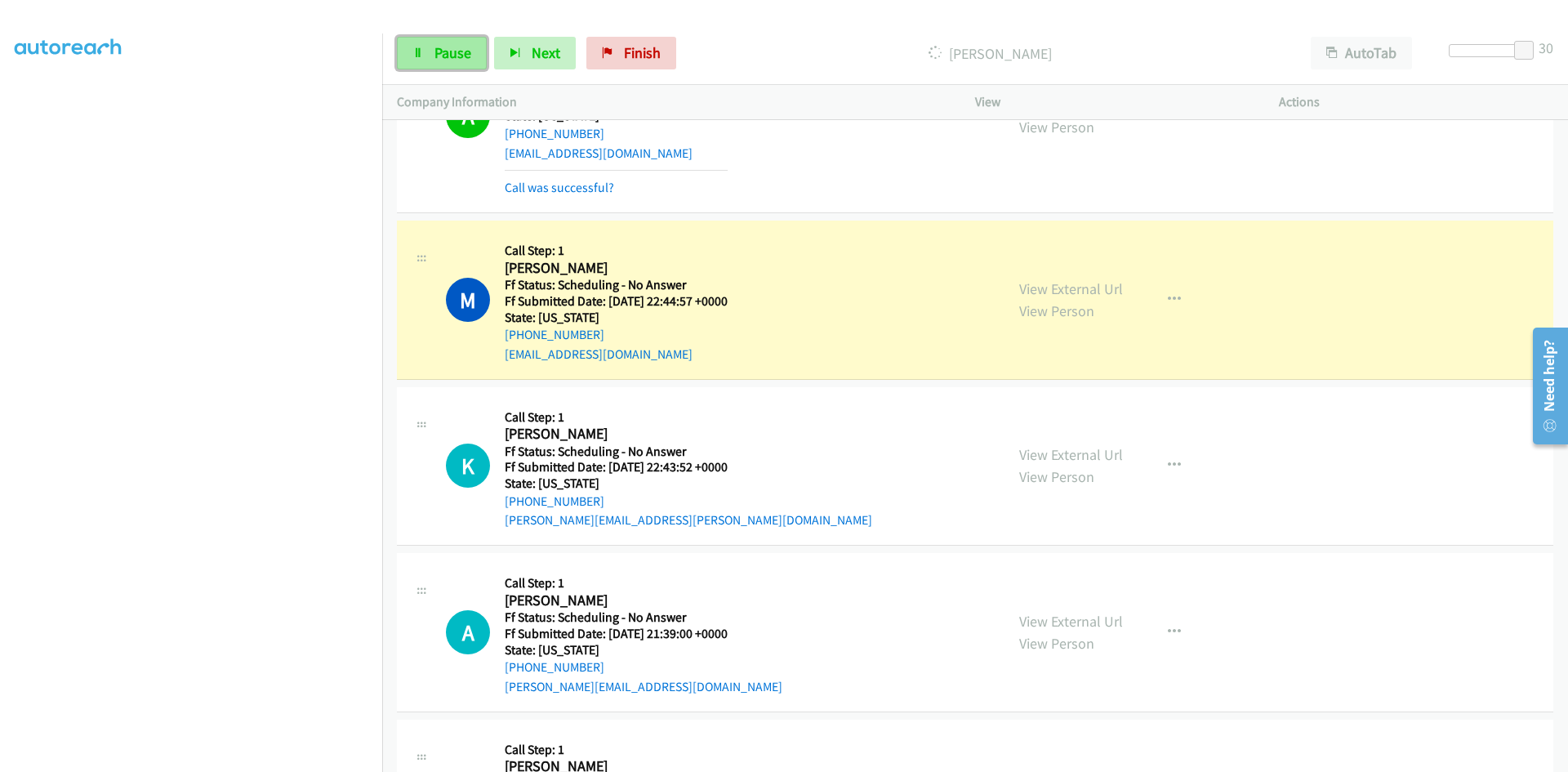 click on "Pause" at bounding box center (452, 52) 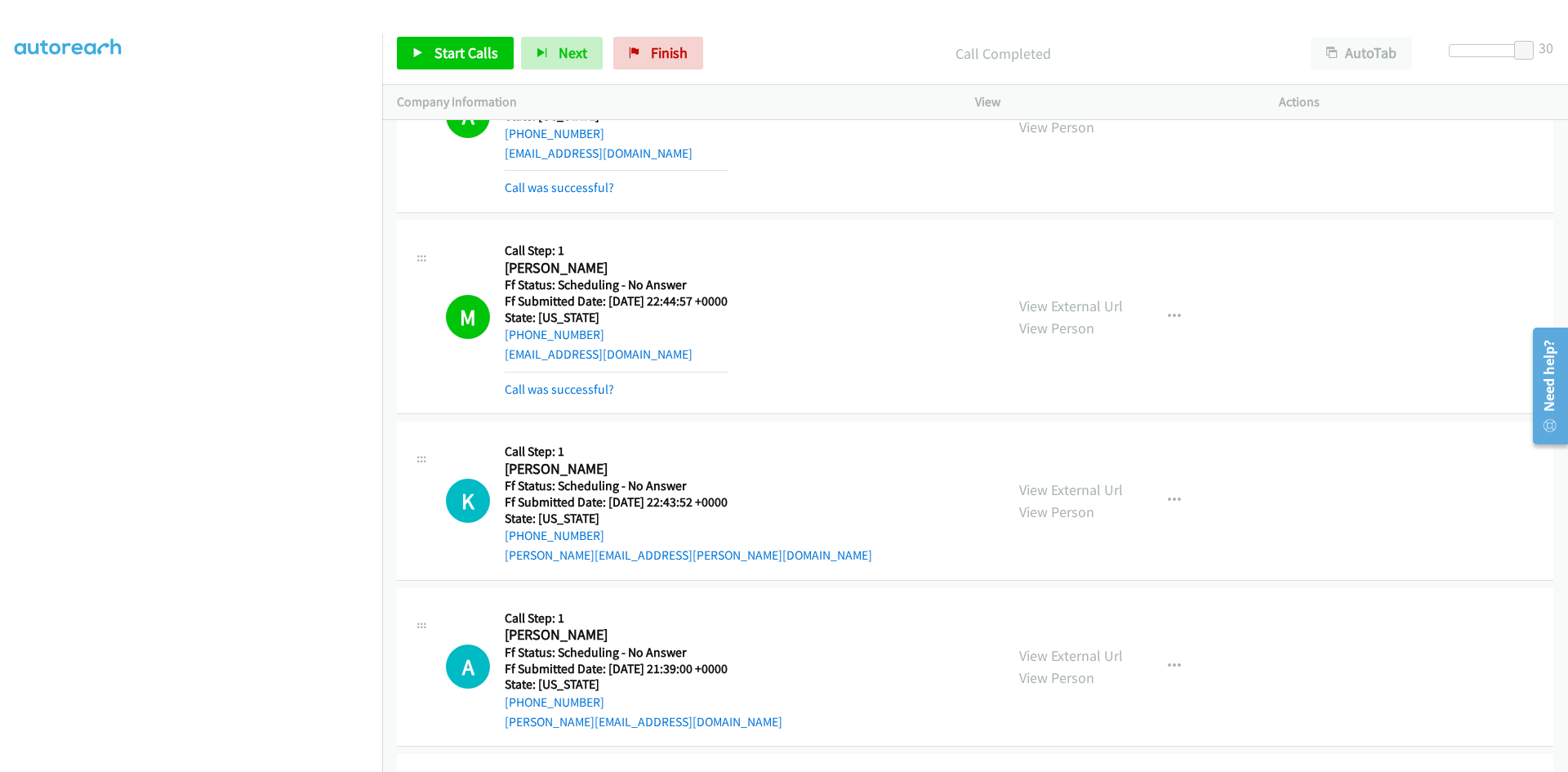 click on "View External Url
View Person
View External Url
Email
Schedule/Manage Callback
Skip Call
Add to do not call list" at bounding box center [1164, 317] 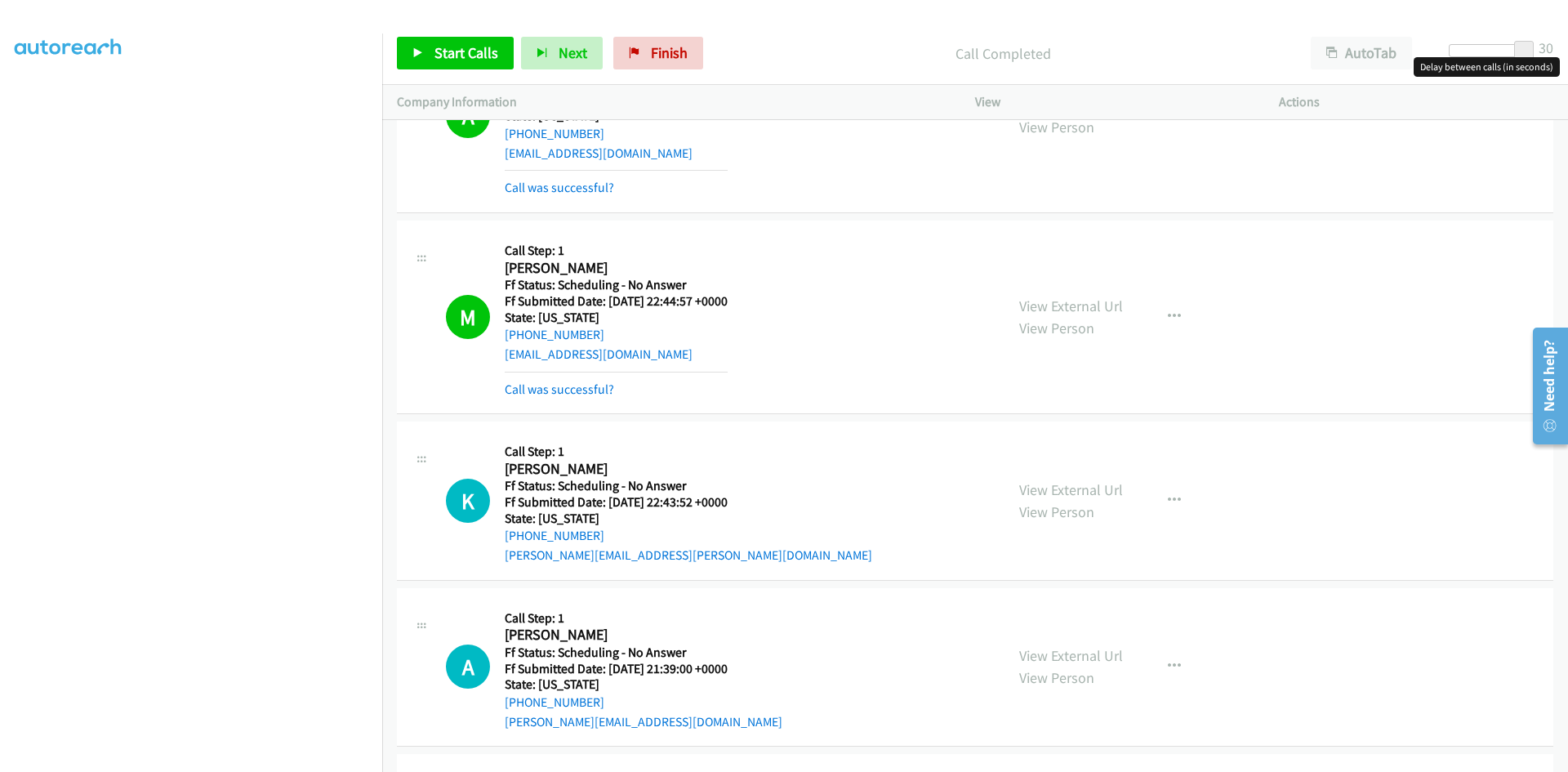 click at bounding box center (1524, 51) 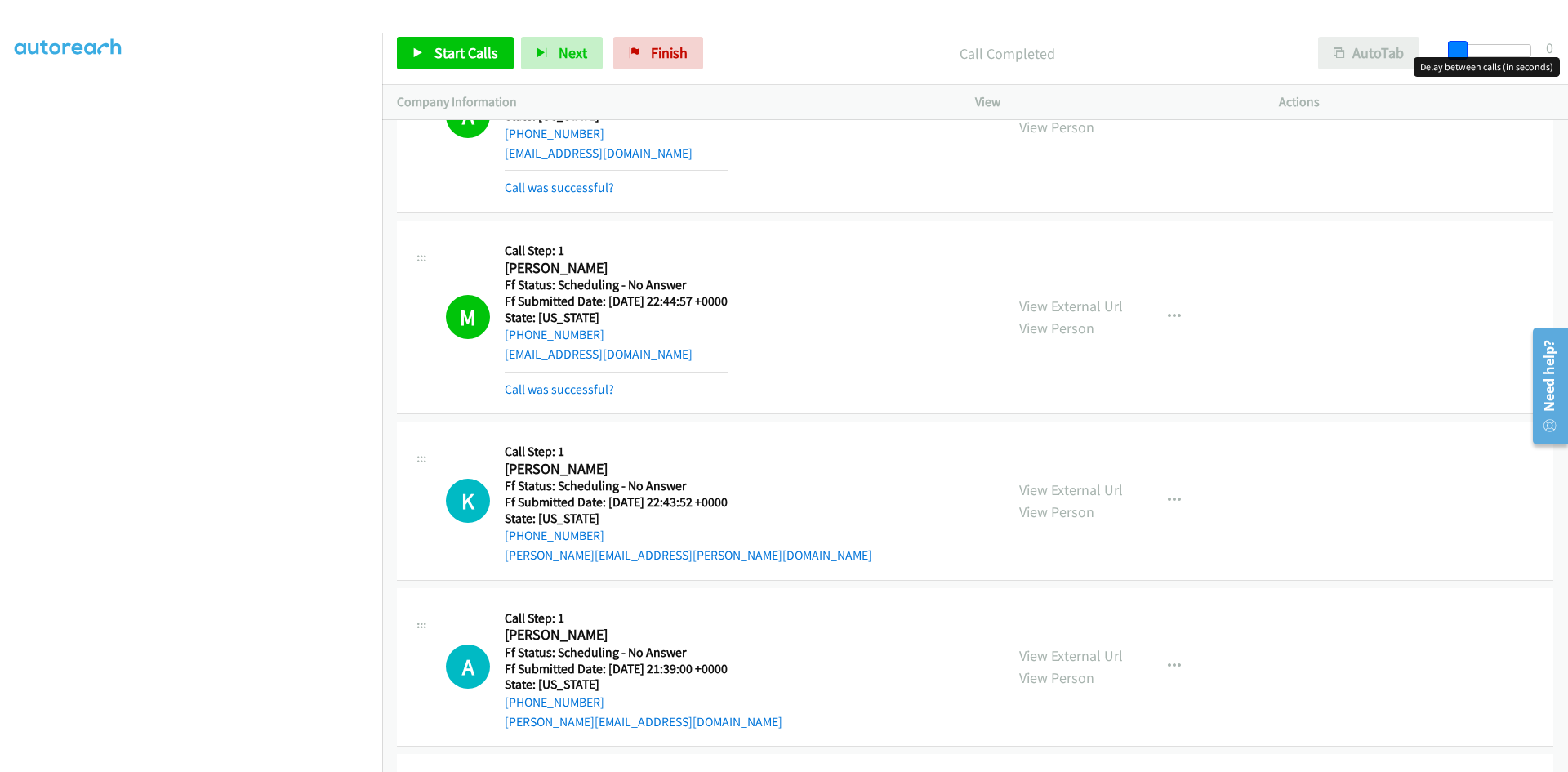 drag, startPoint x: 1454, startPoint y: 54, endPoint x: 1390, endPoint y: 66, distance: 65.115282 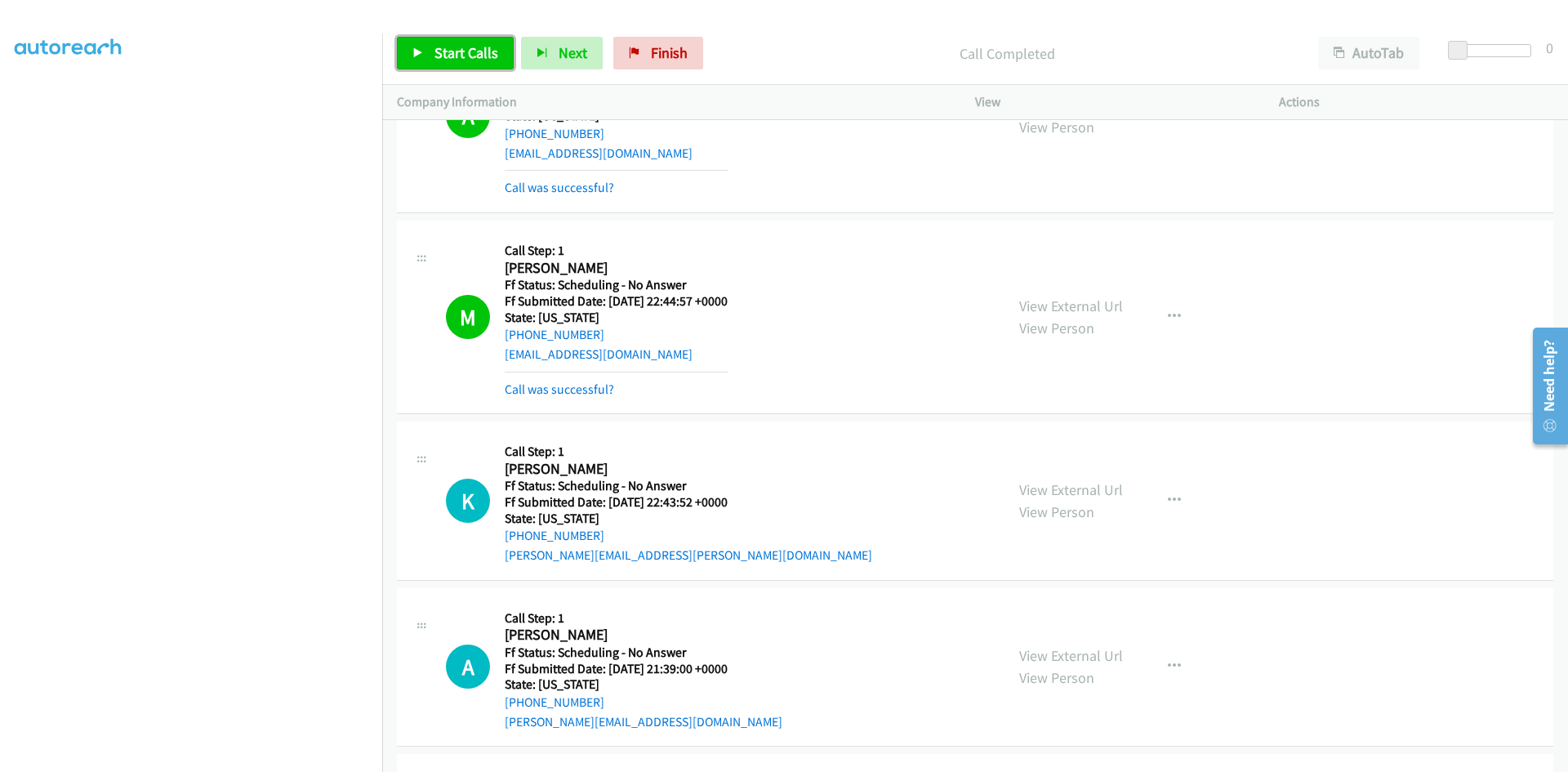 click on "Start Calls" at bounding box center [455, 53] 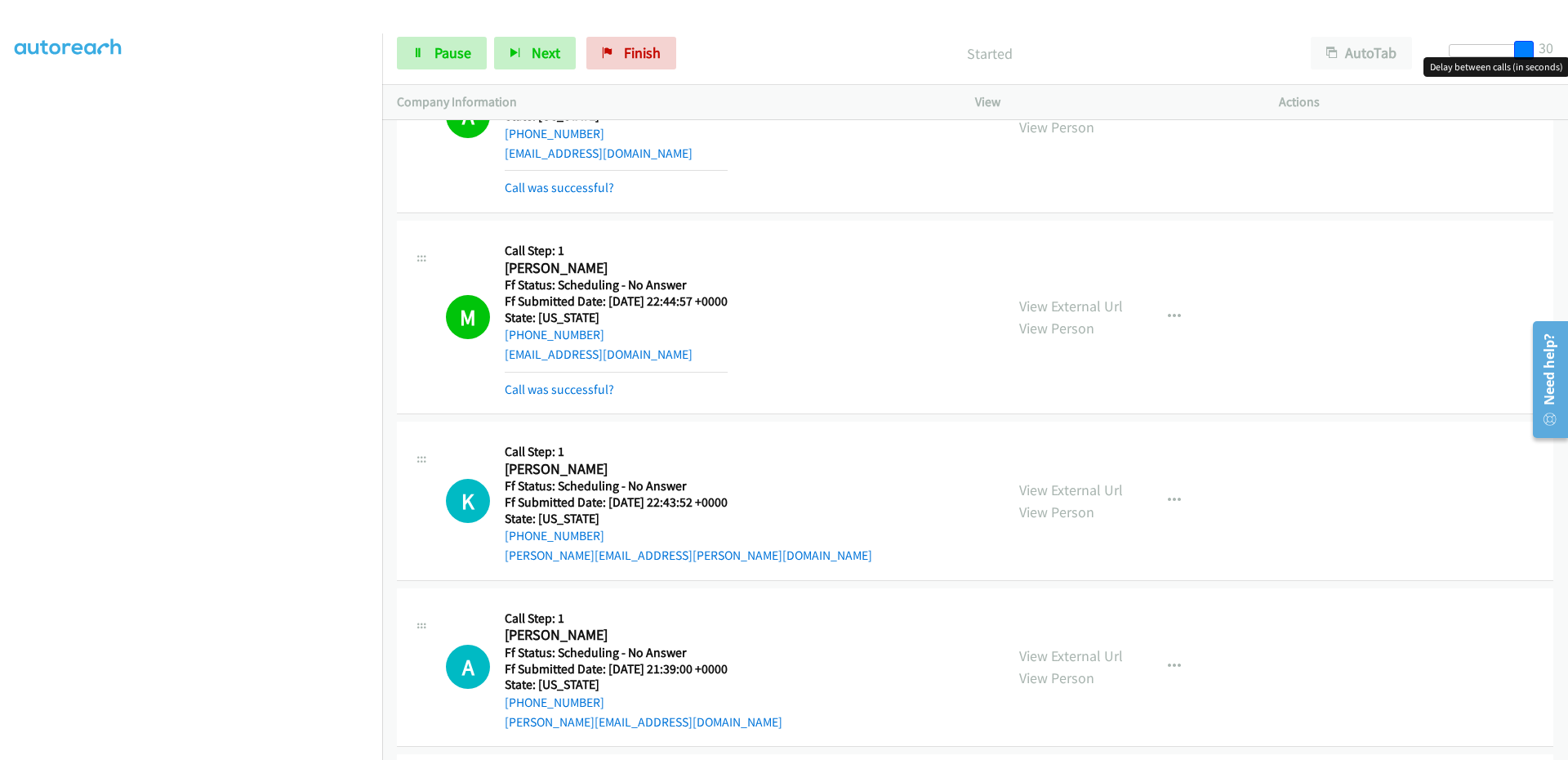 drag, startPoint x: 1459, startPoint y: 51, endPoint x: 1541, endPoint y: 55, distance: 82.0975 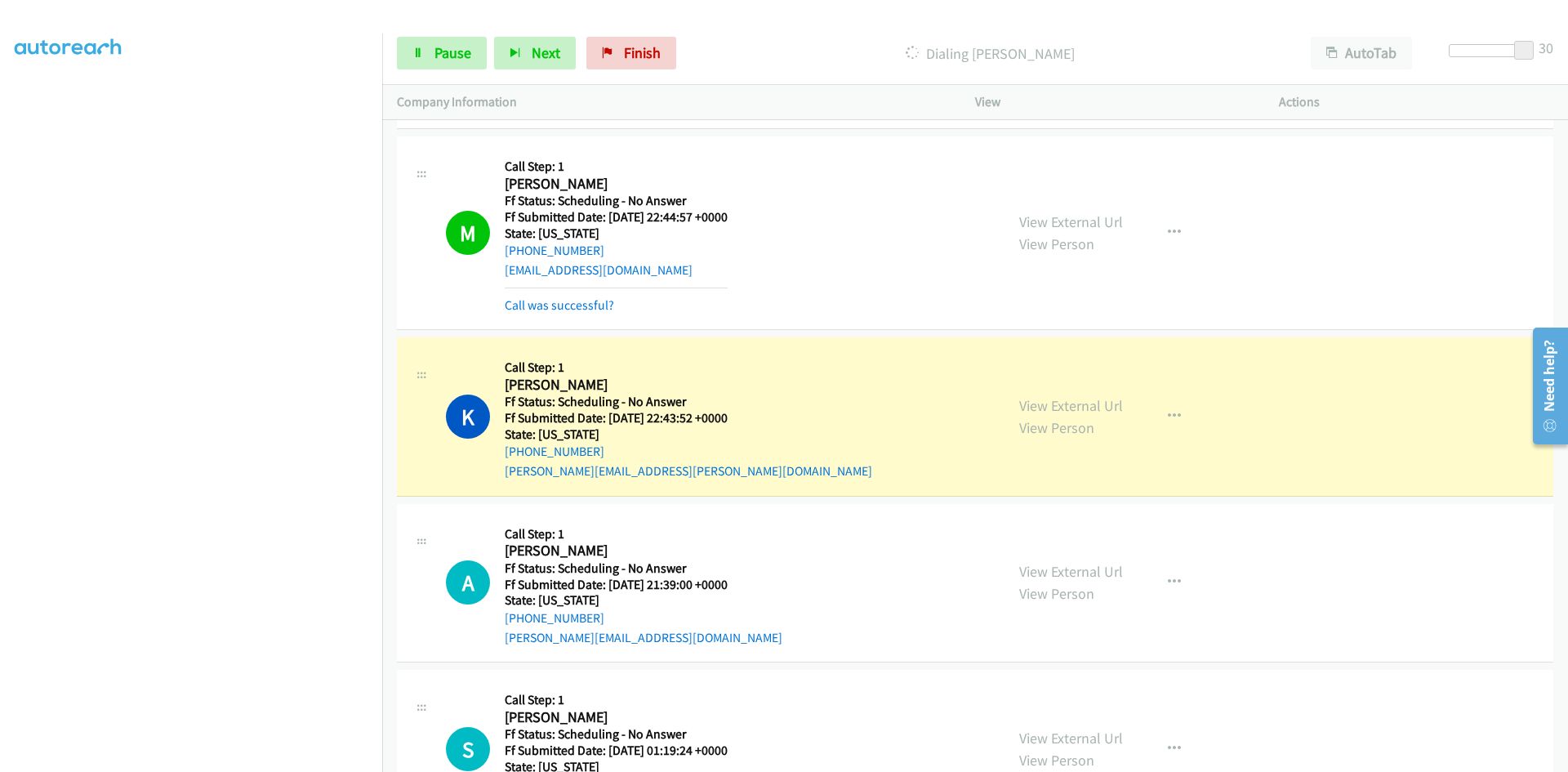 scroll, scrollTop: 2042, scrollLeft: 0, axis: vertical 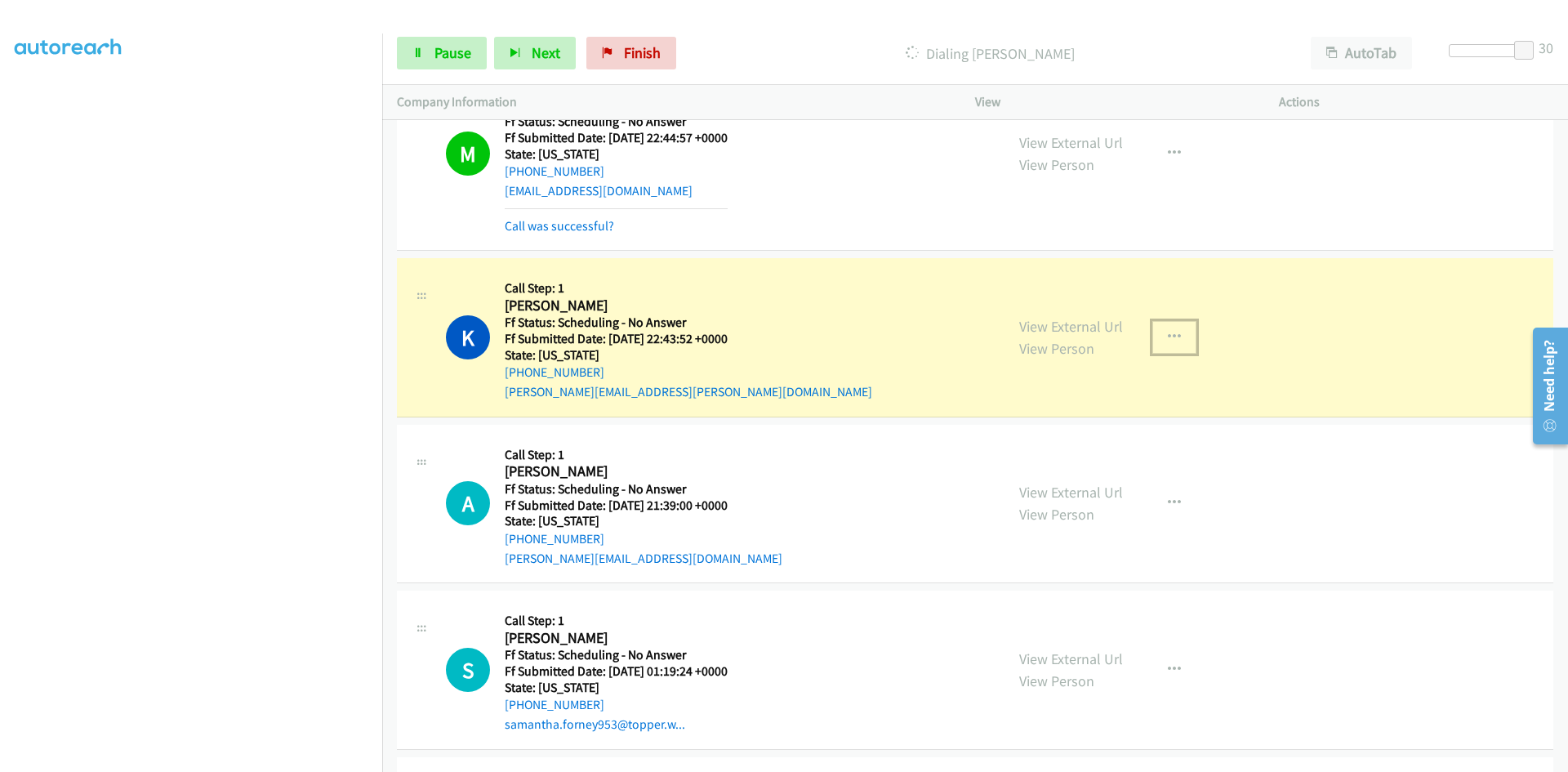 click at bounding box center [1174, 337] 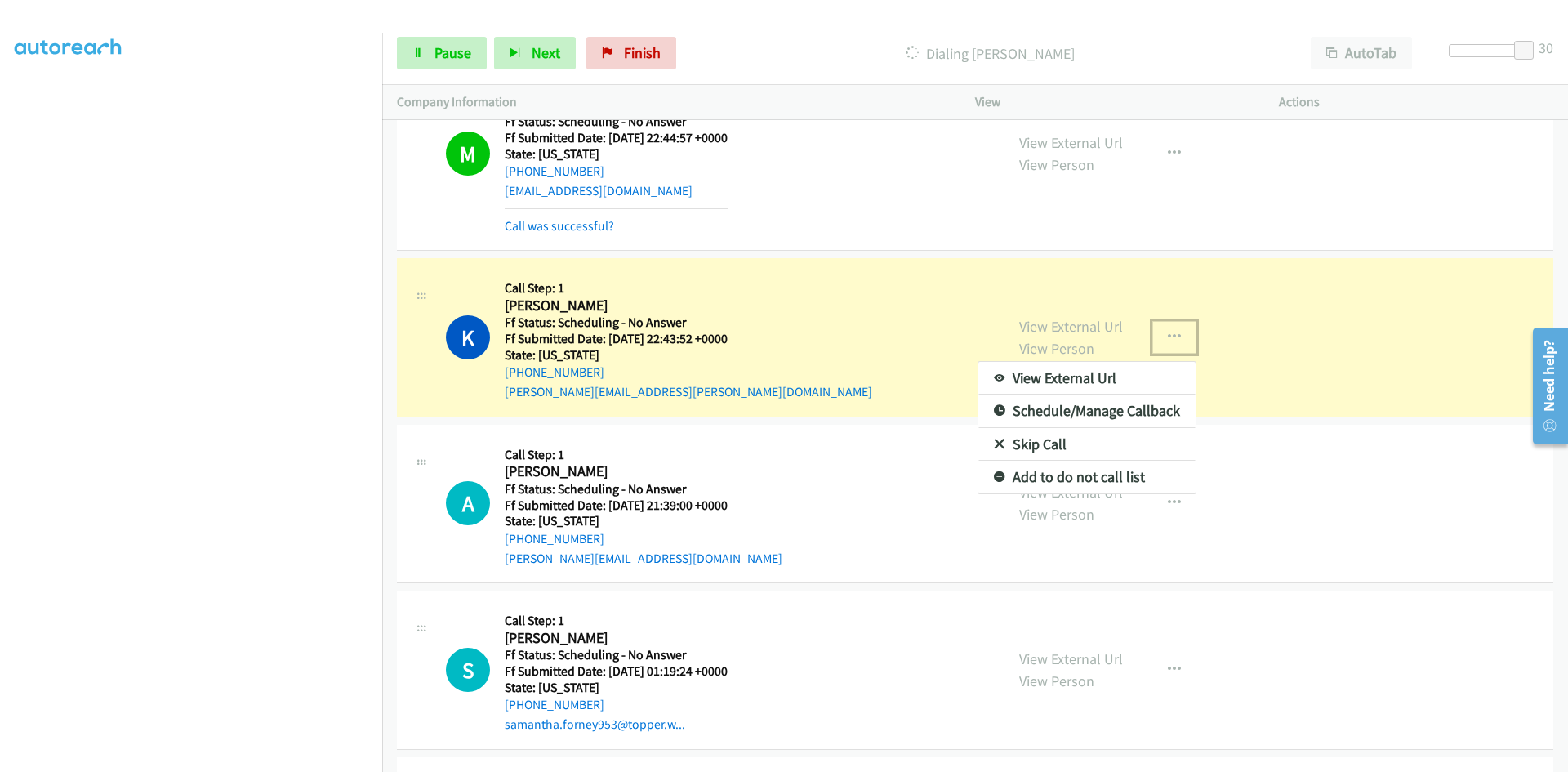 click on "View External Url" at bounding box center [1087, 378] 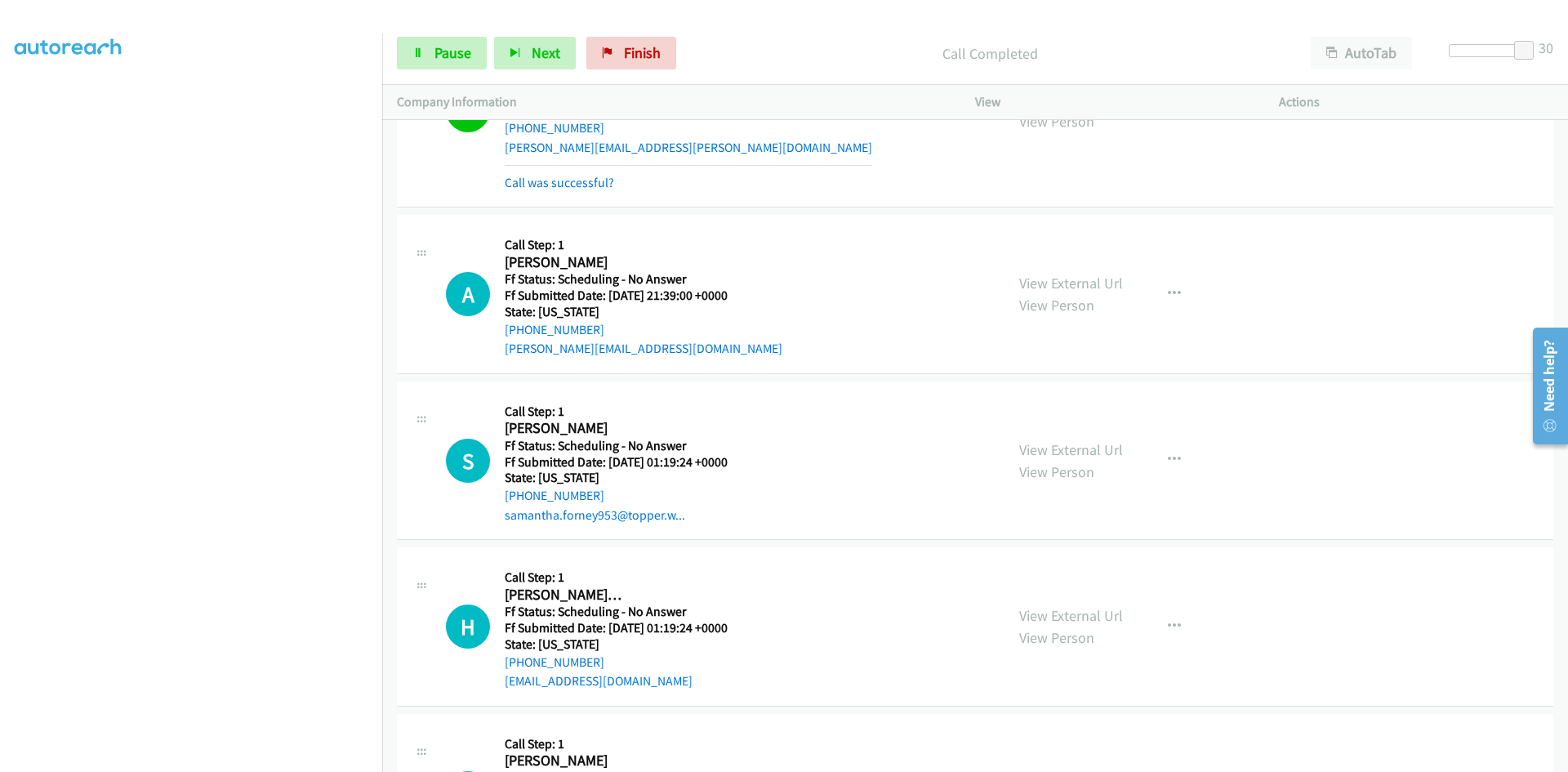 scroll, scrollTop: 2287, scrollLeft: 0, axis: vertical 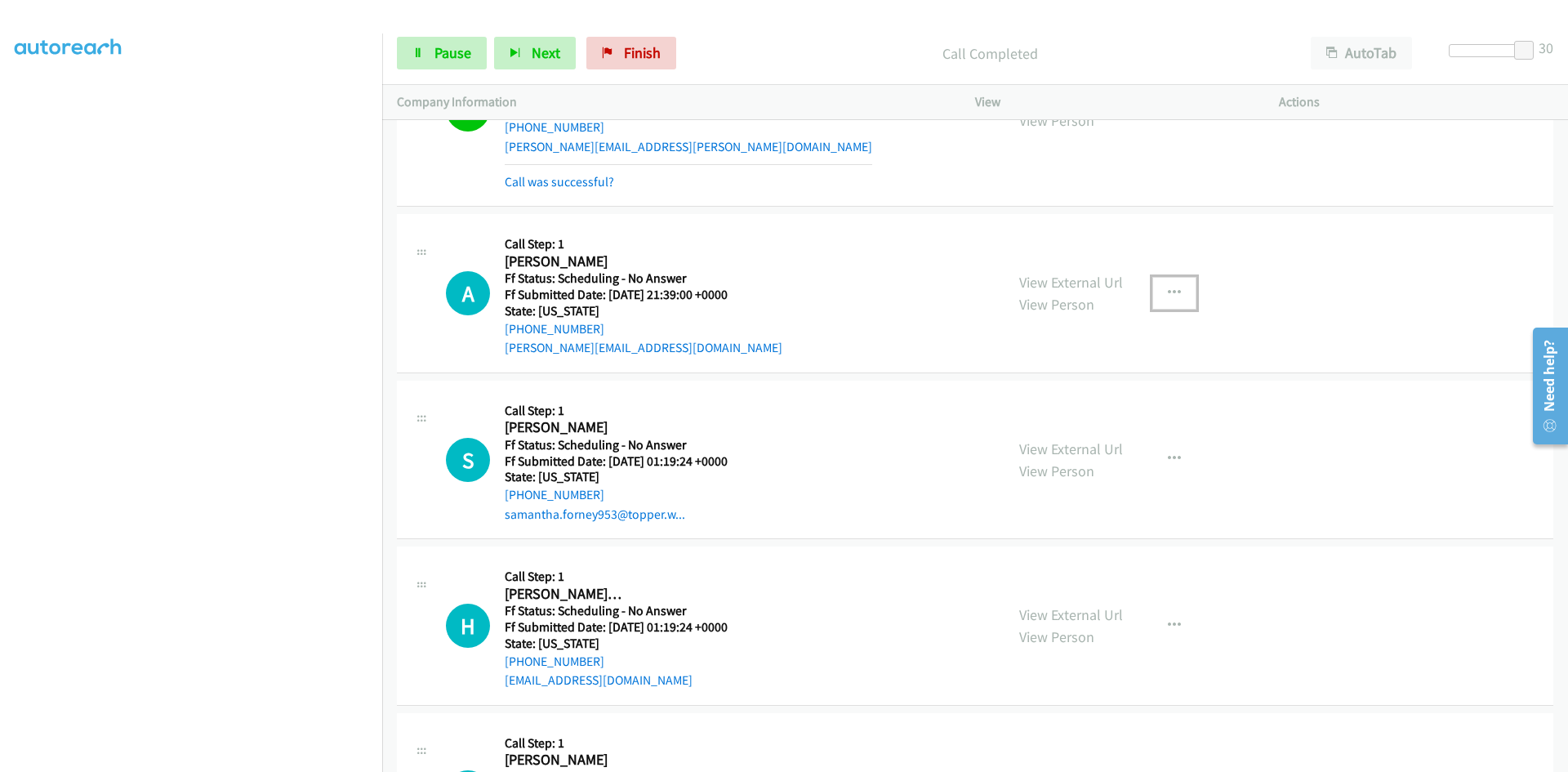 click at bounding box center (1174, 293) 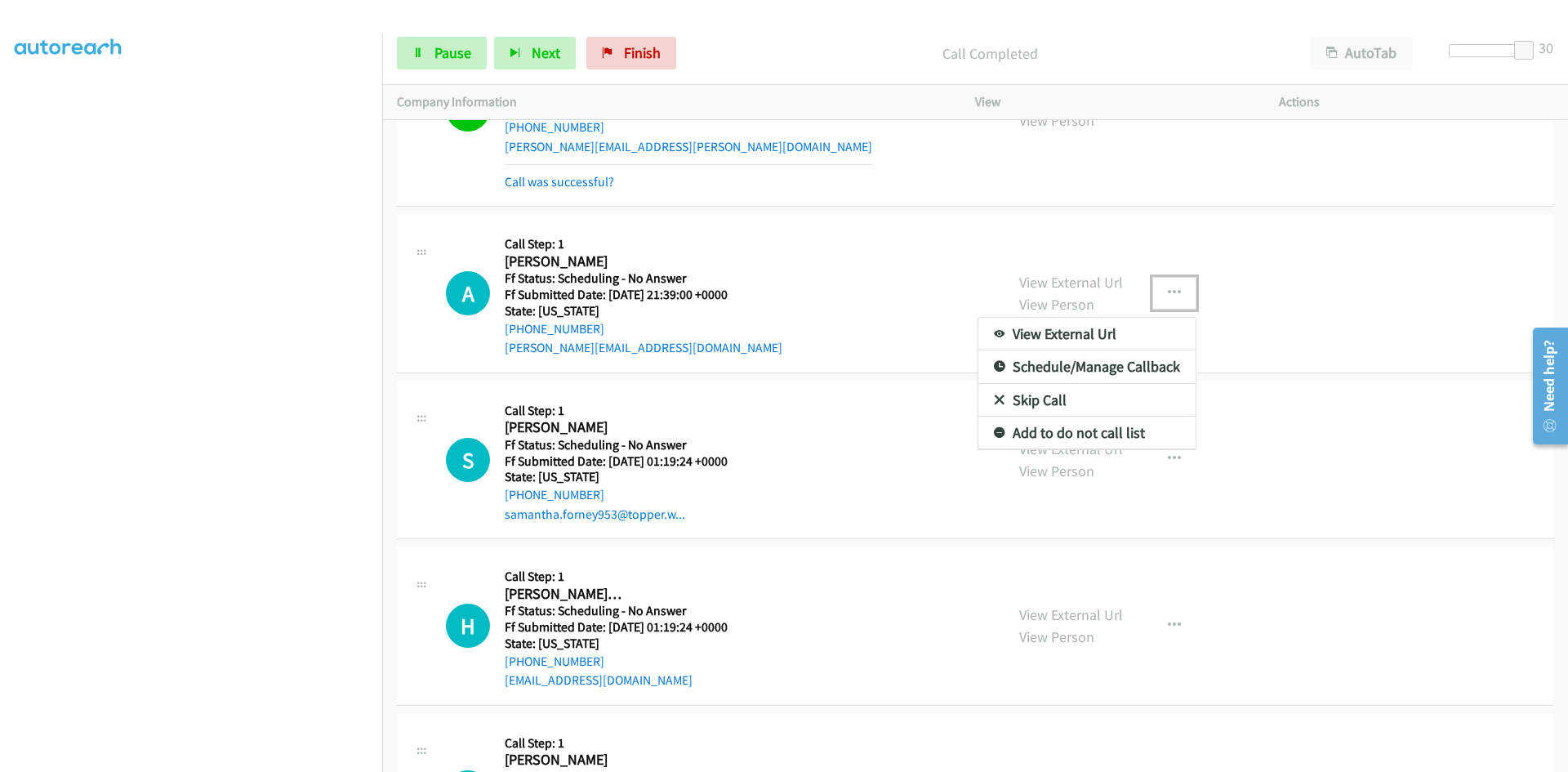 click on "View External Url" at bounding box center (1087, 334) 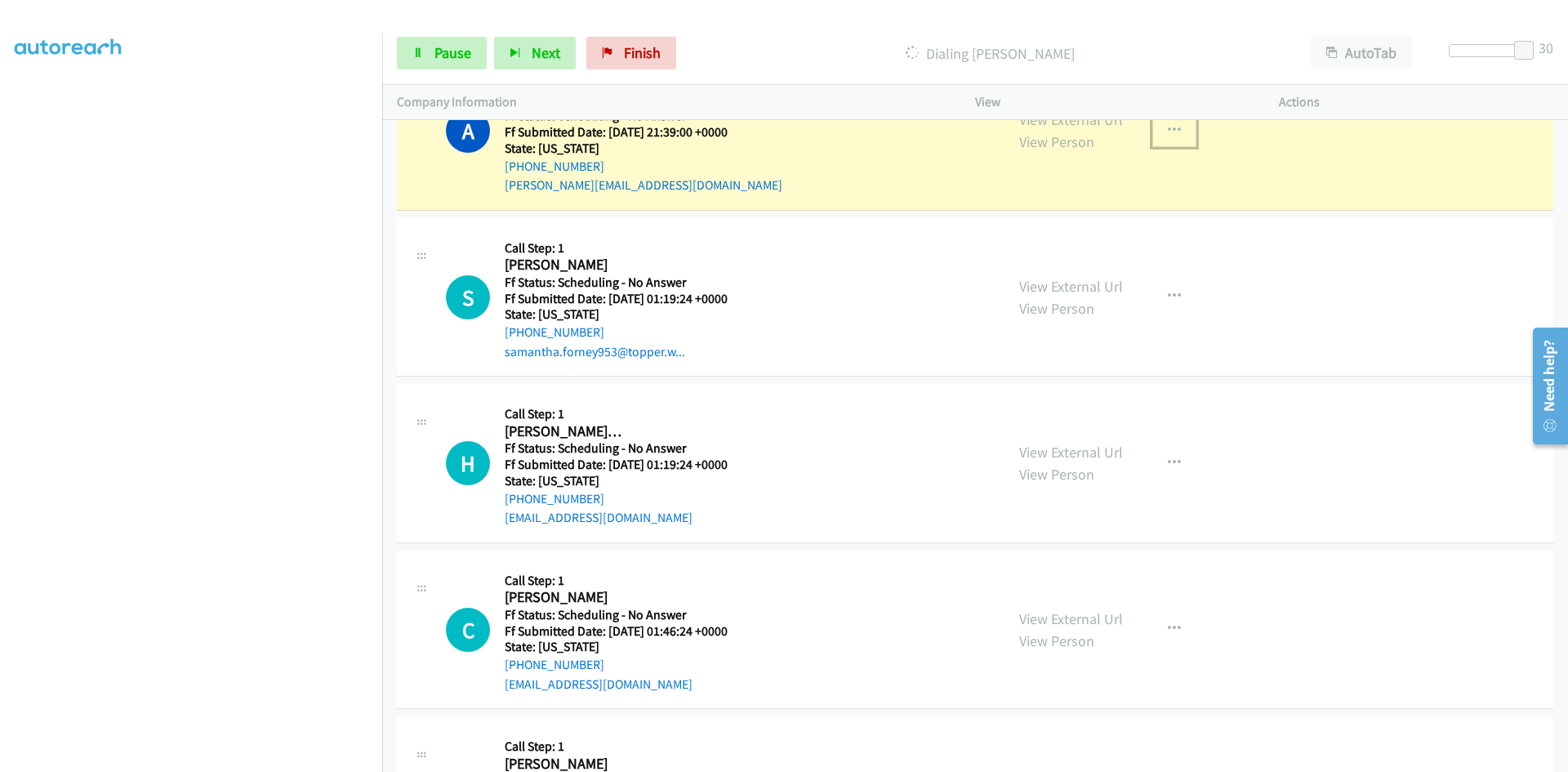 scroll, scrollTop: 2451, scrollLeft: 0, axis: vertical 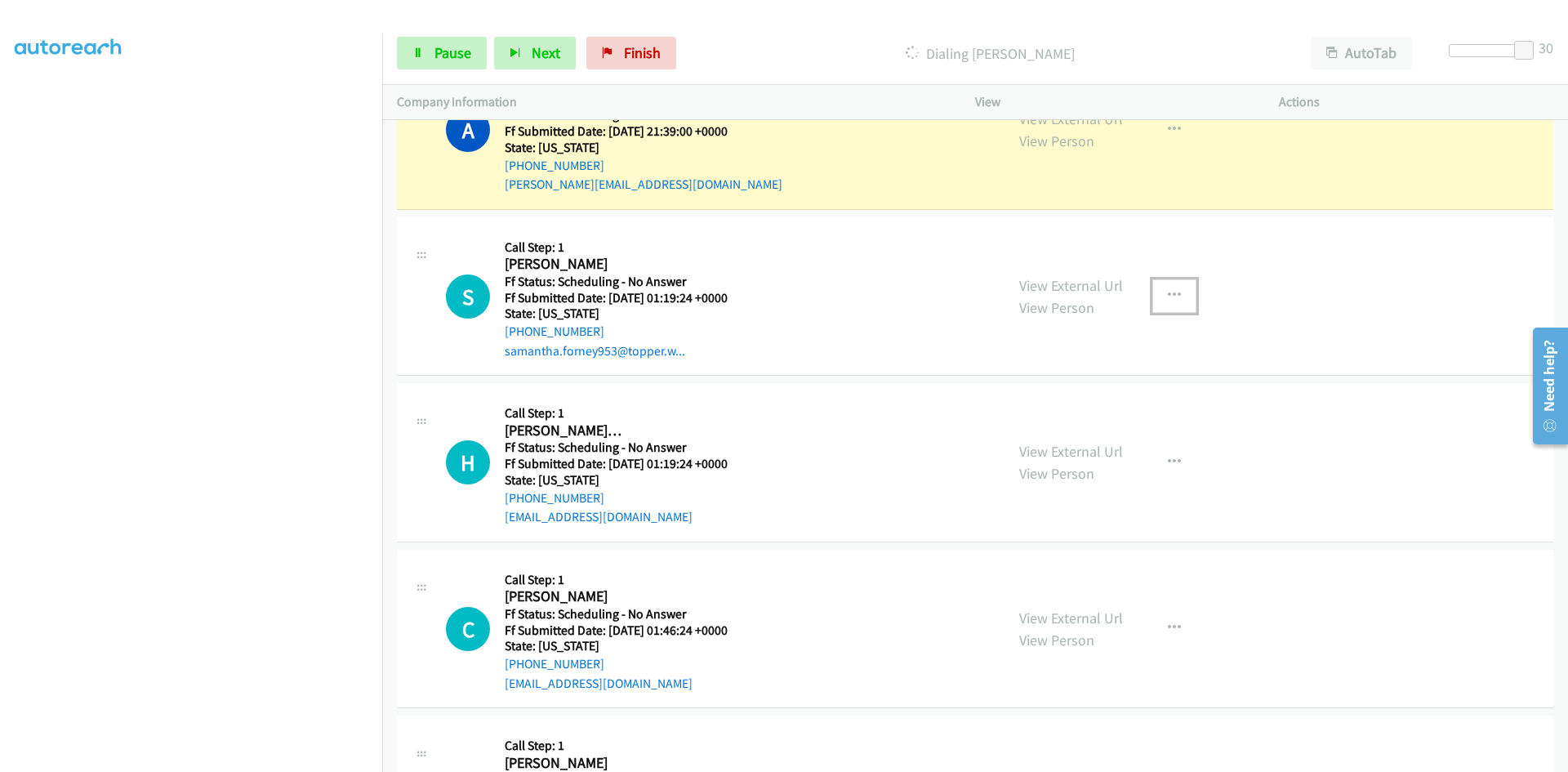 click at bounding box center (1174, 296) 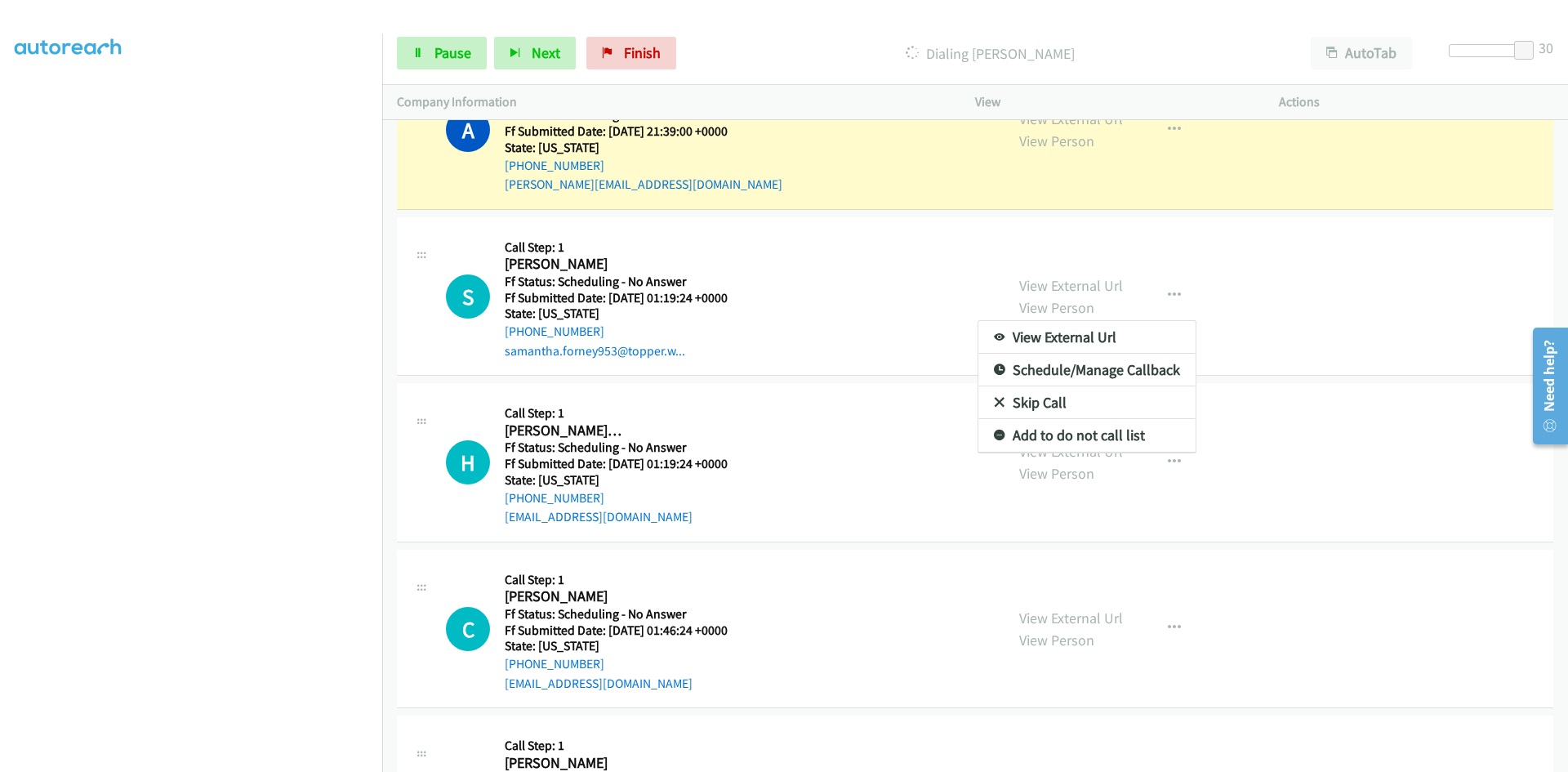 click on "View External Url" at bounding box center (1087, 337) 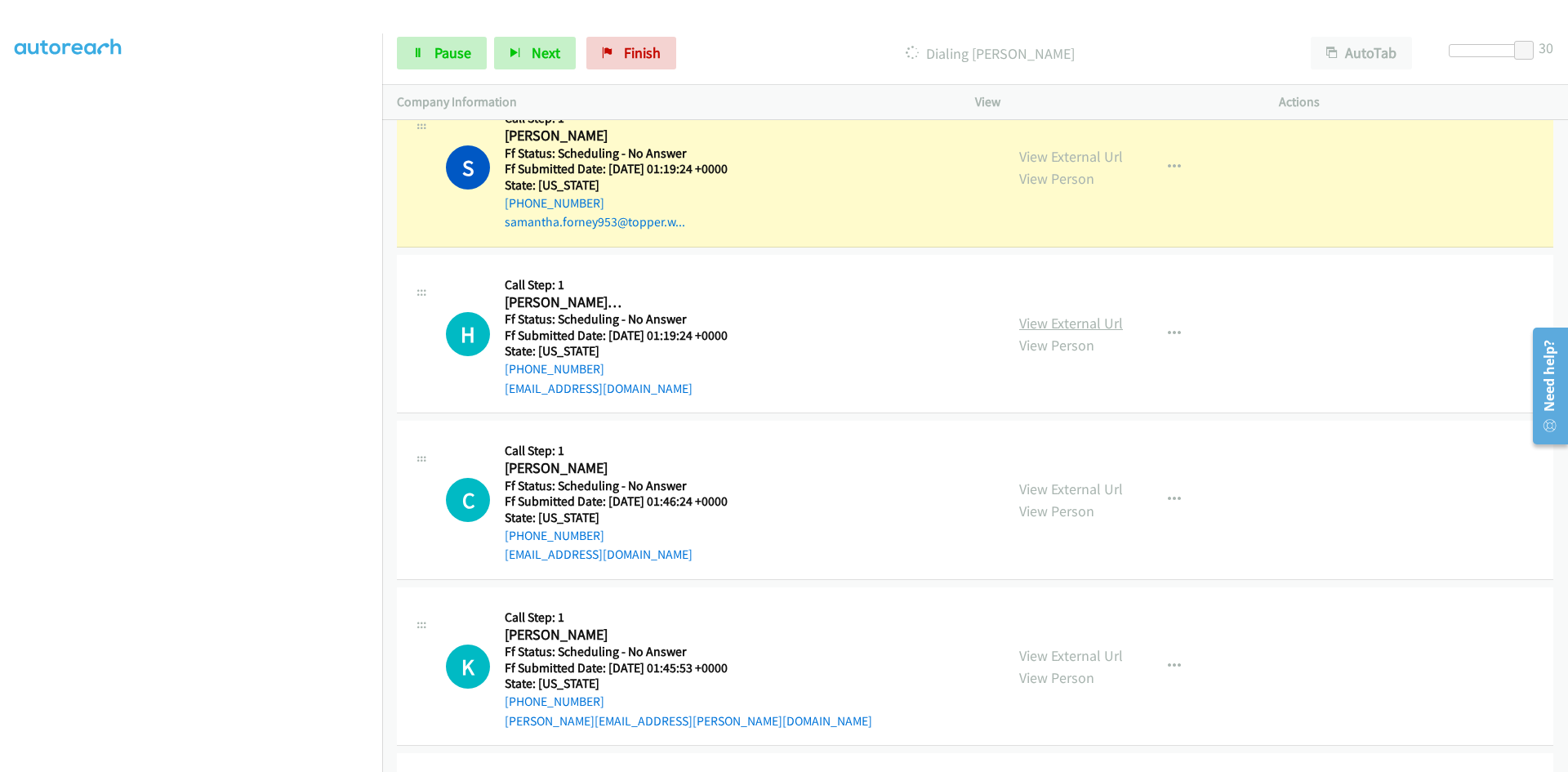 scroll, scrollTop: 2631, scrollLeft: 0, axis: vertical 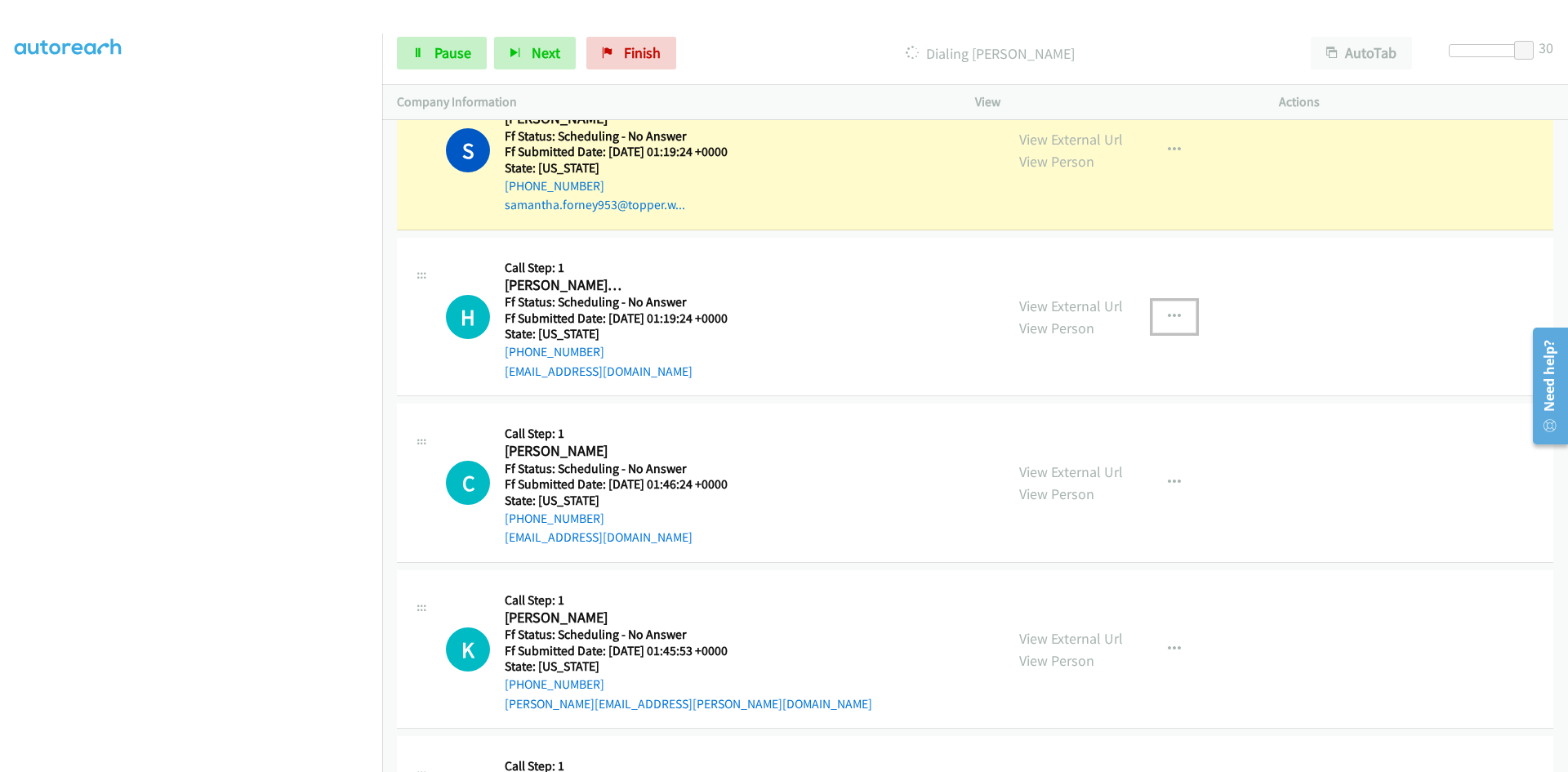 click at bounding box center (1174, 317) 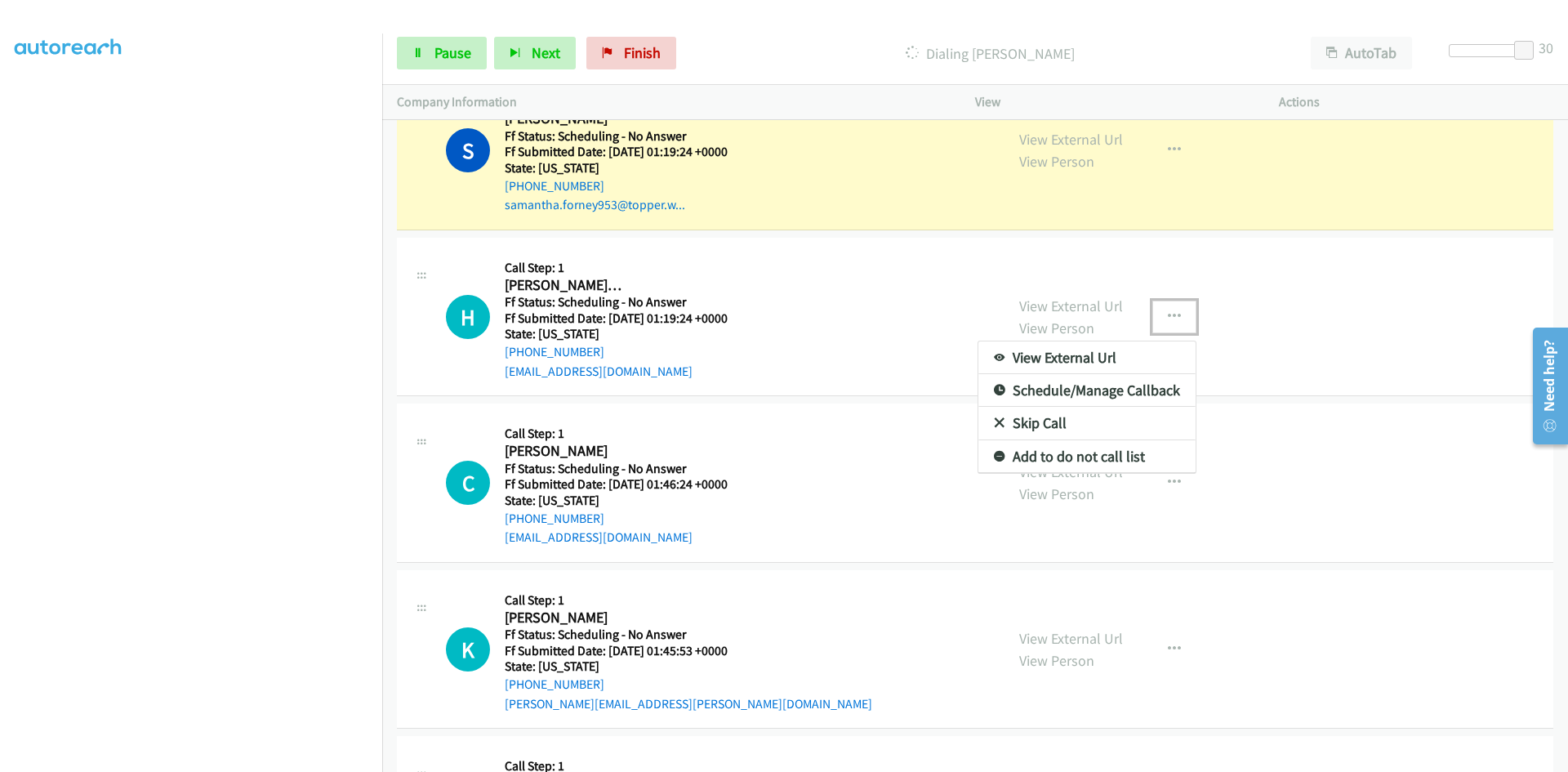 click on "View External Url" at bounding box center (1087, 358) 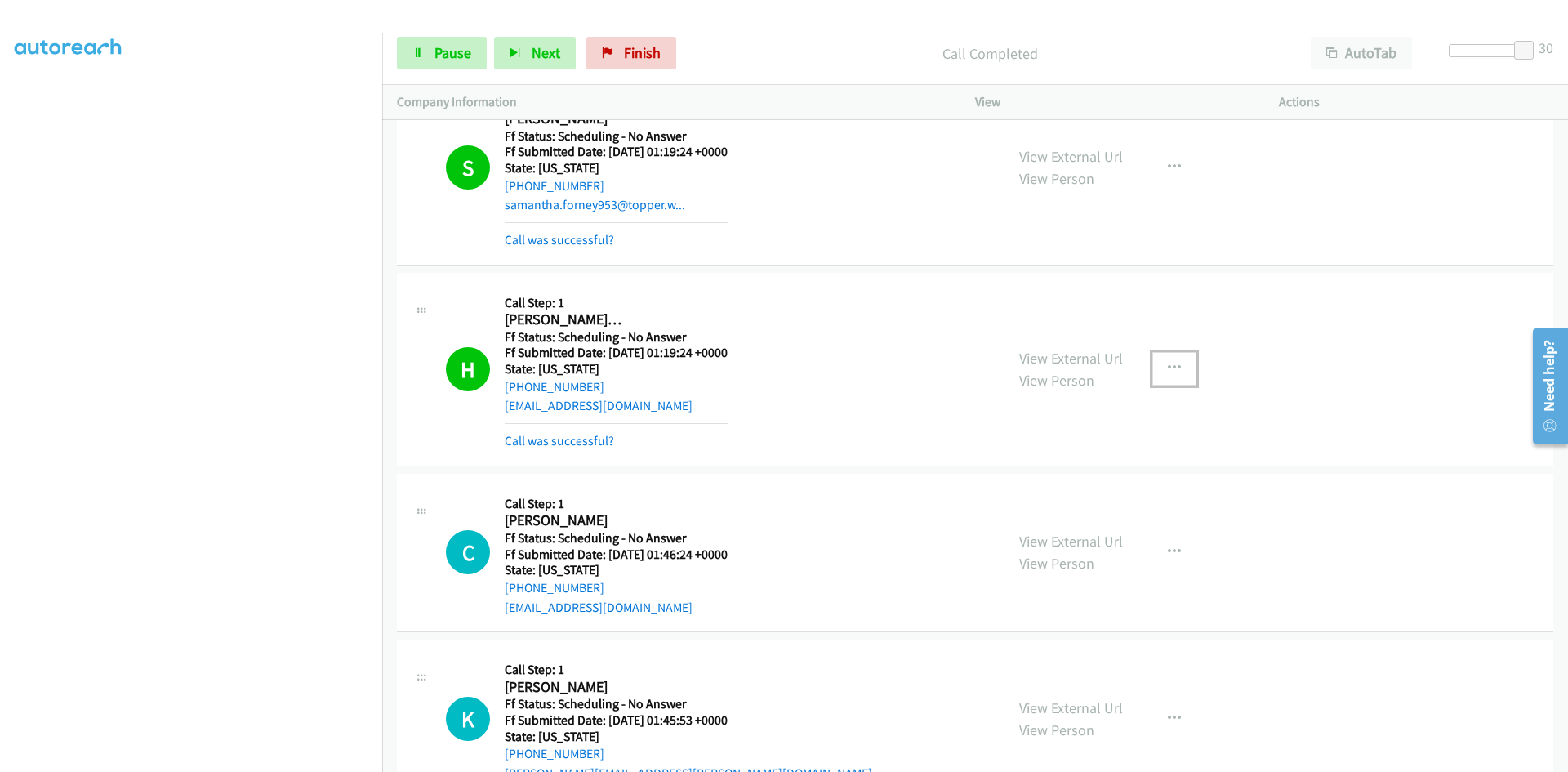click at bounding box center [1174, 368] 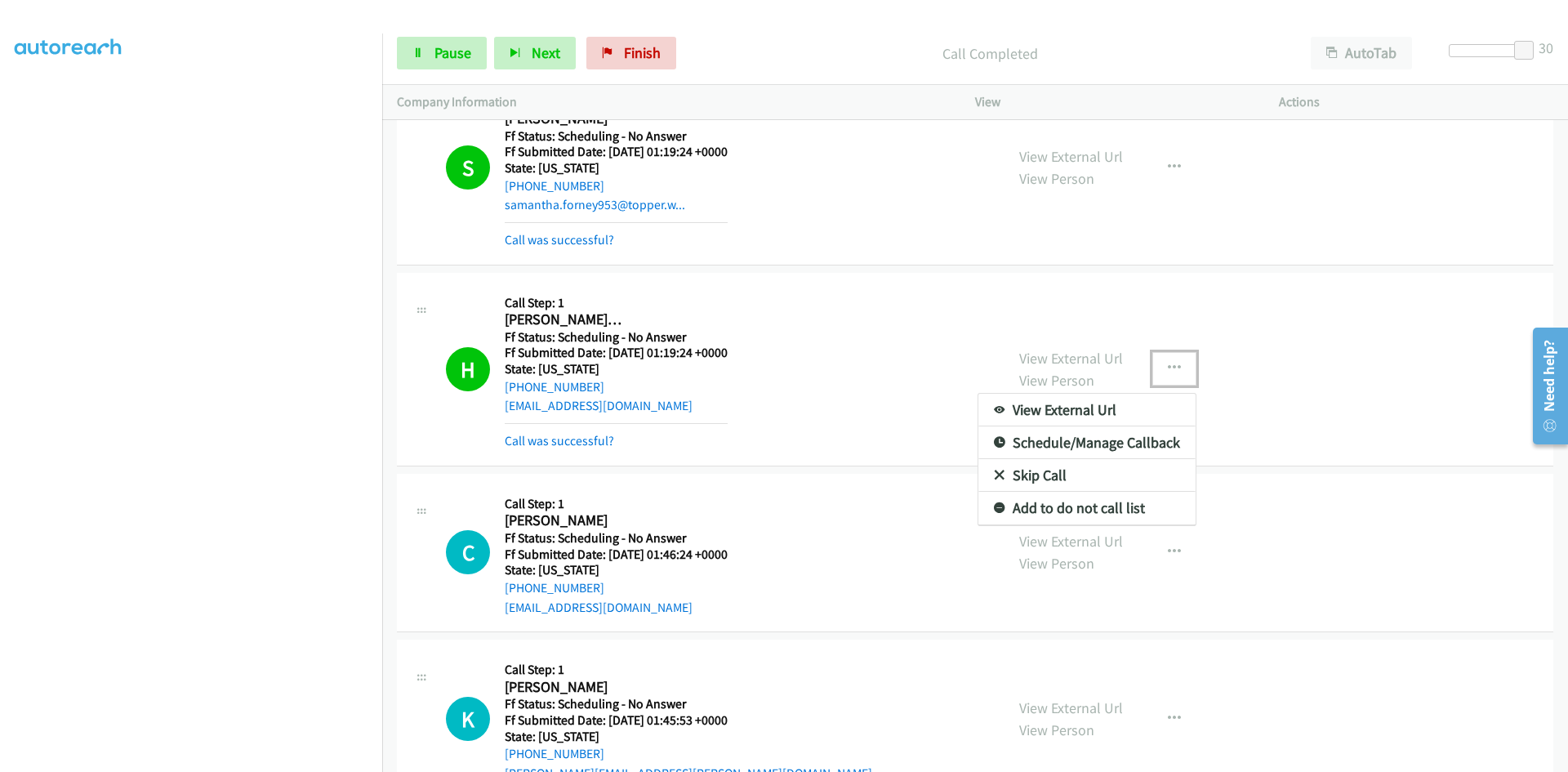 click on "View External Url" at bounding box center [1087, 410] 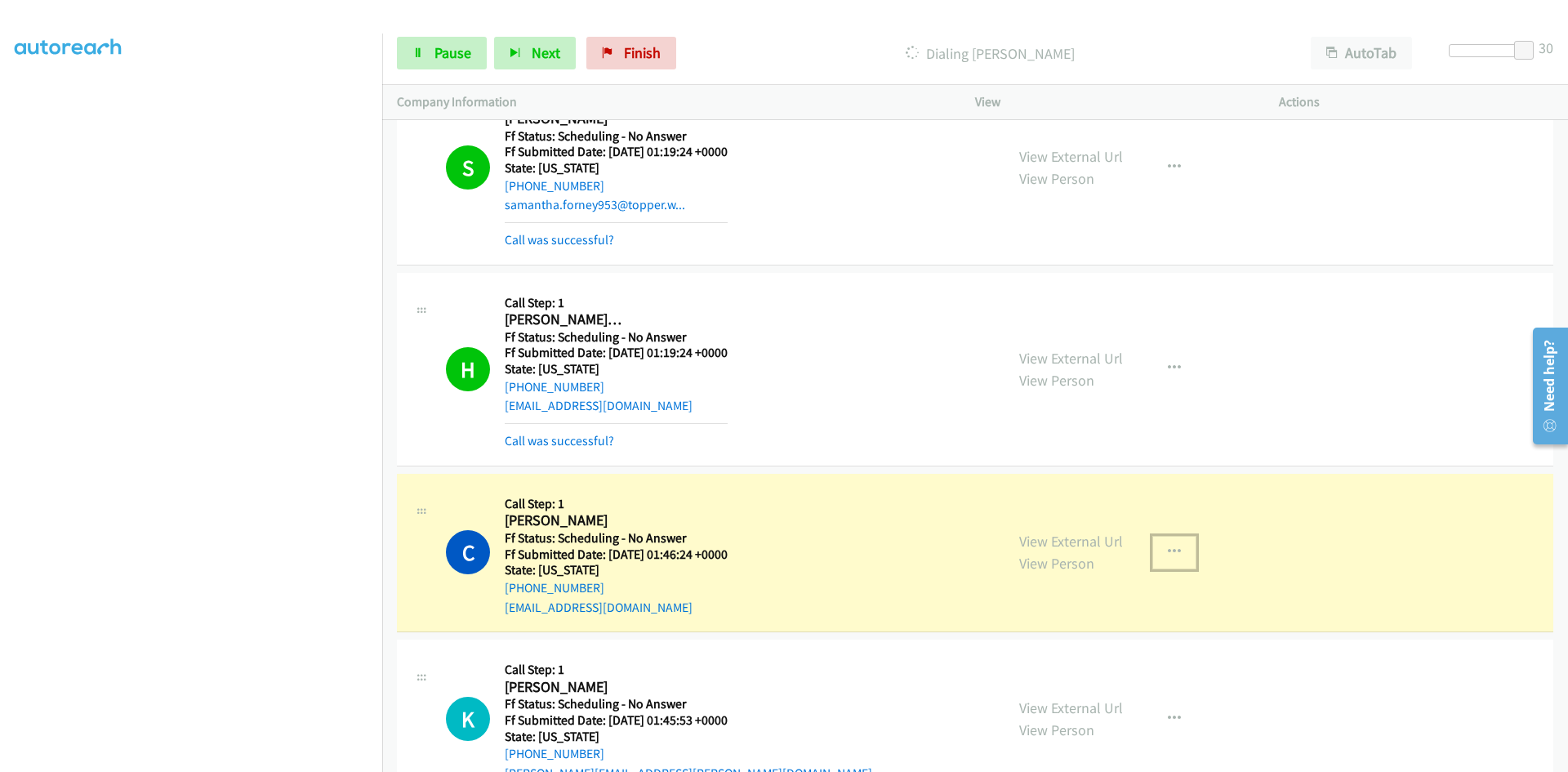 click at bounding box center (1174, 552) 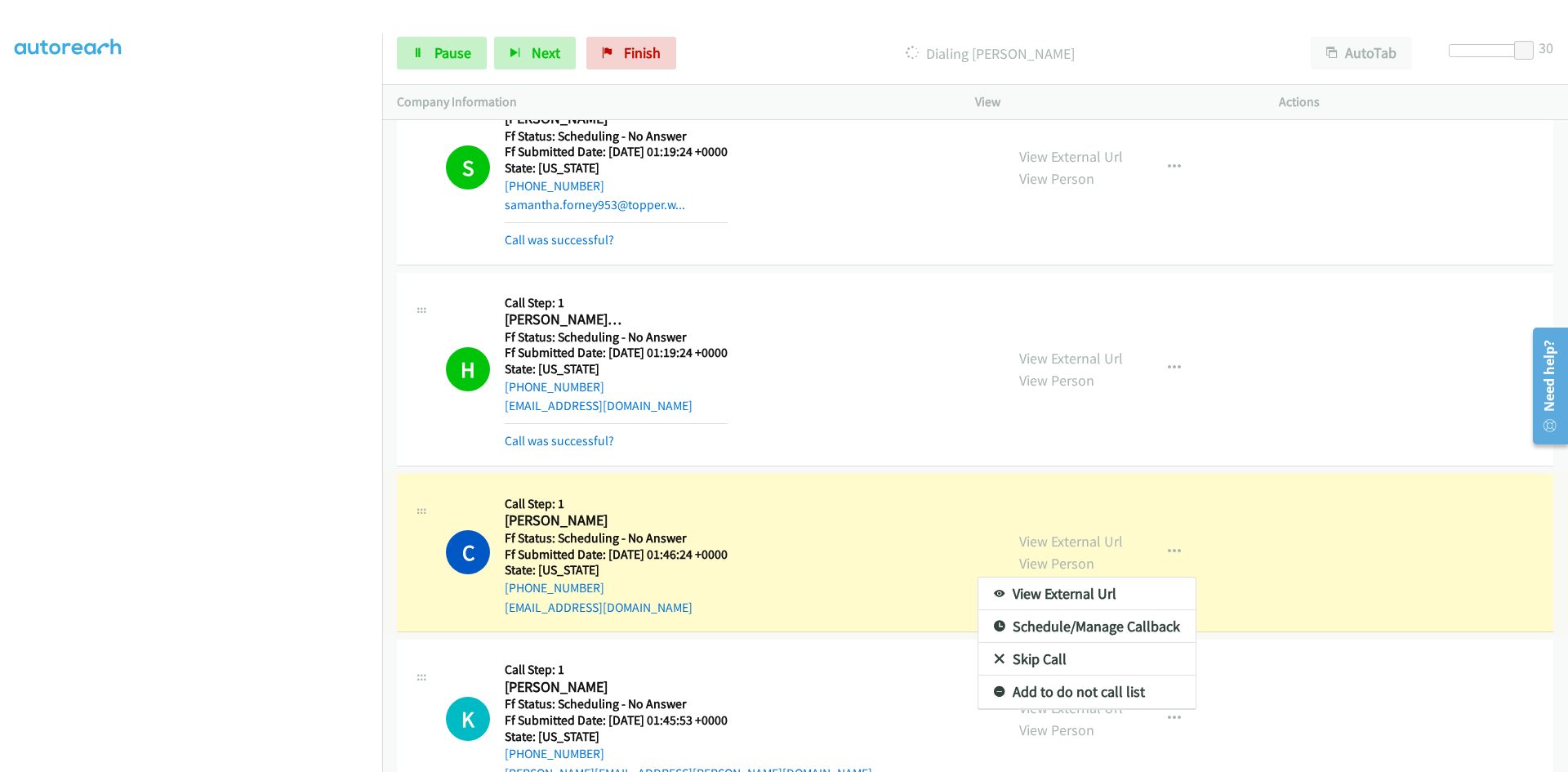 click on "View External Url" at bounding box center [1087, 594] 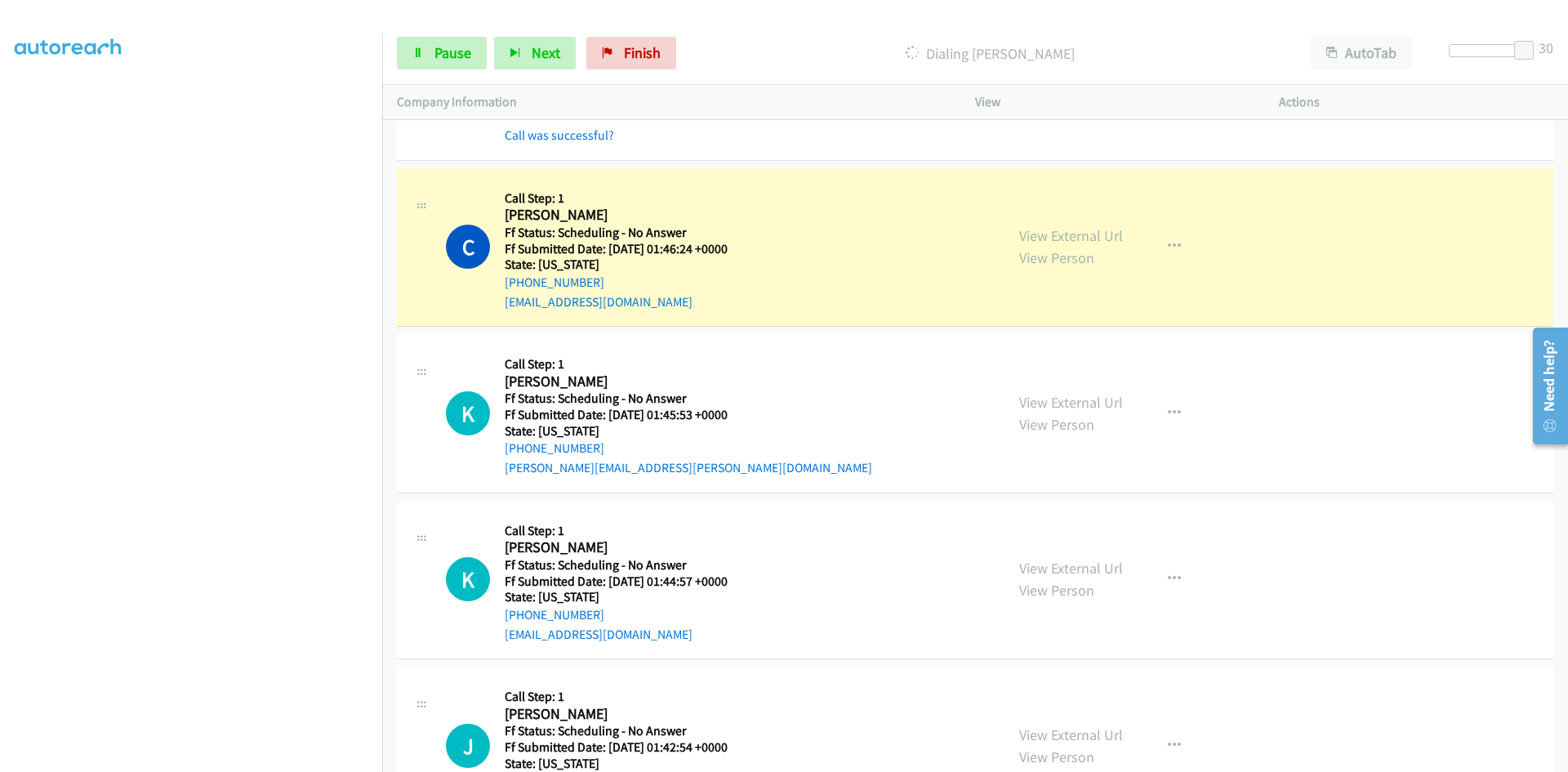scroll, scrollTop: 2958, scrollLeft: 0, axis: vertical 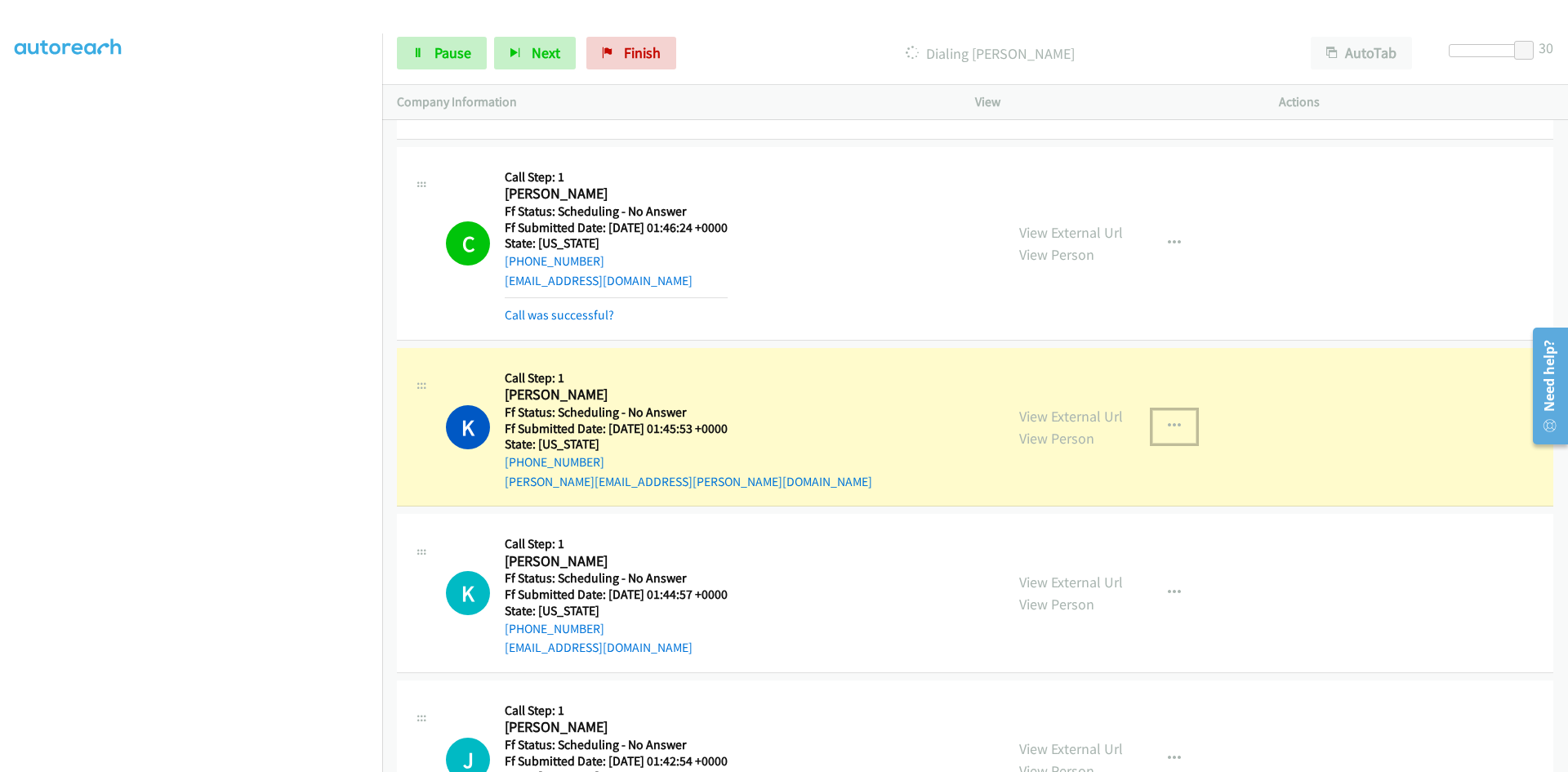 click at bounding box center (1174, 426) 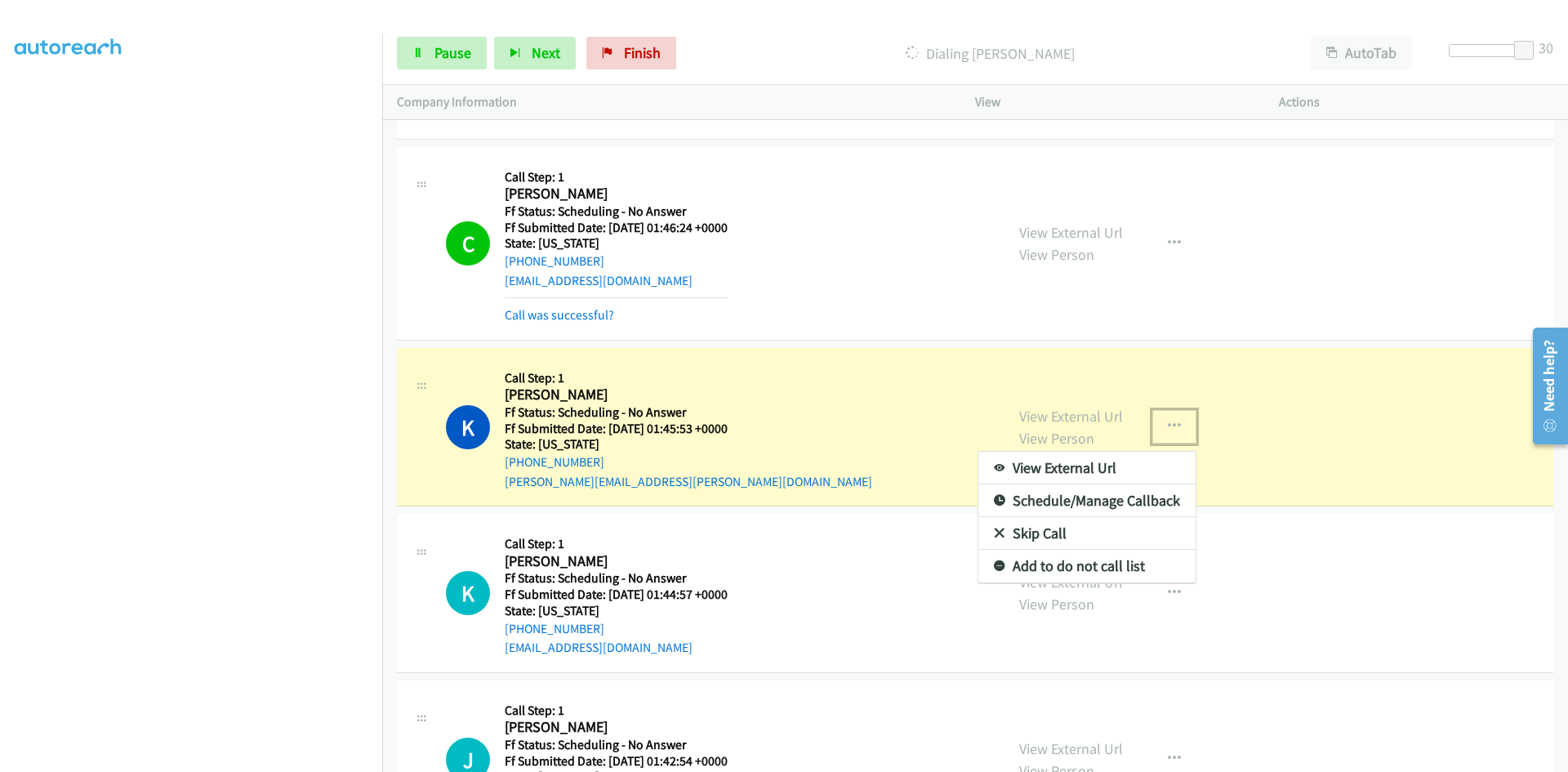 click on "View External Url" at bounding box center [1087, 468] 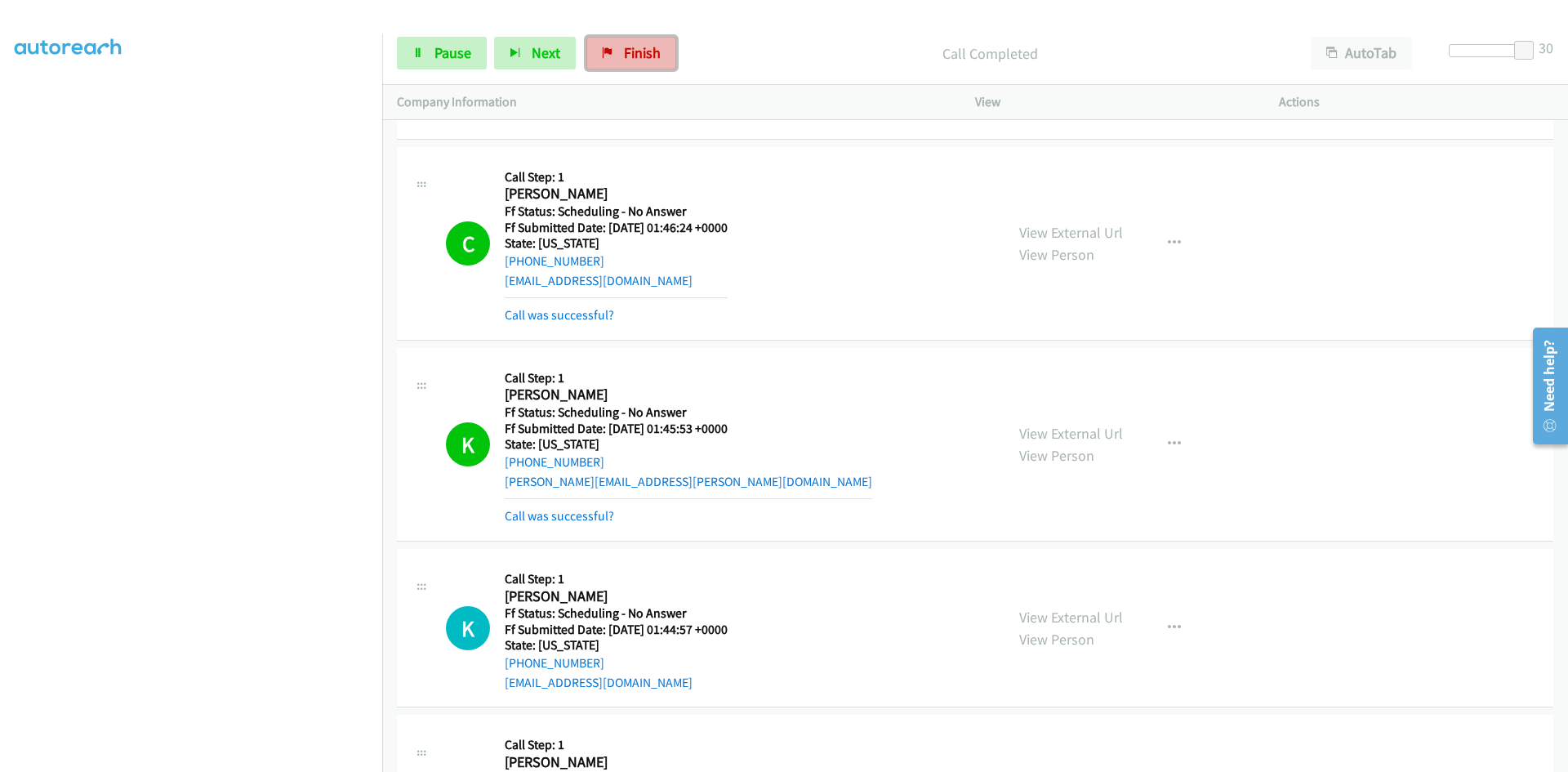 click on "Finish" at bounding box center [631, 53] 